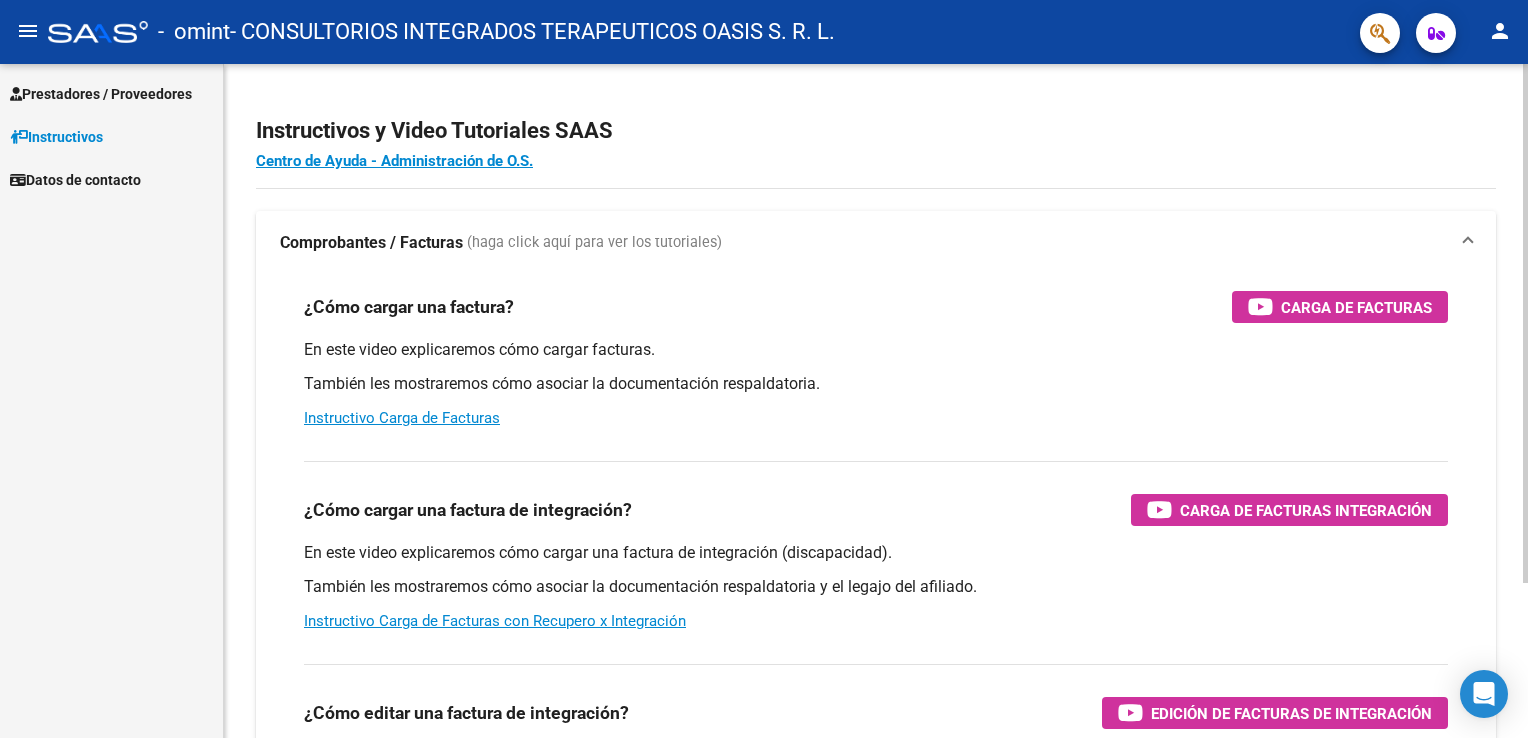 scroll, scrollTop: 0, scrollLeft: 0, axis: both 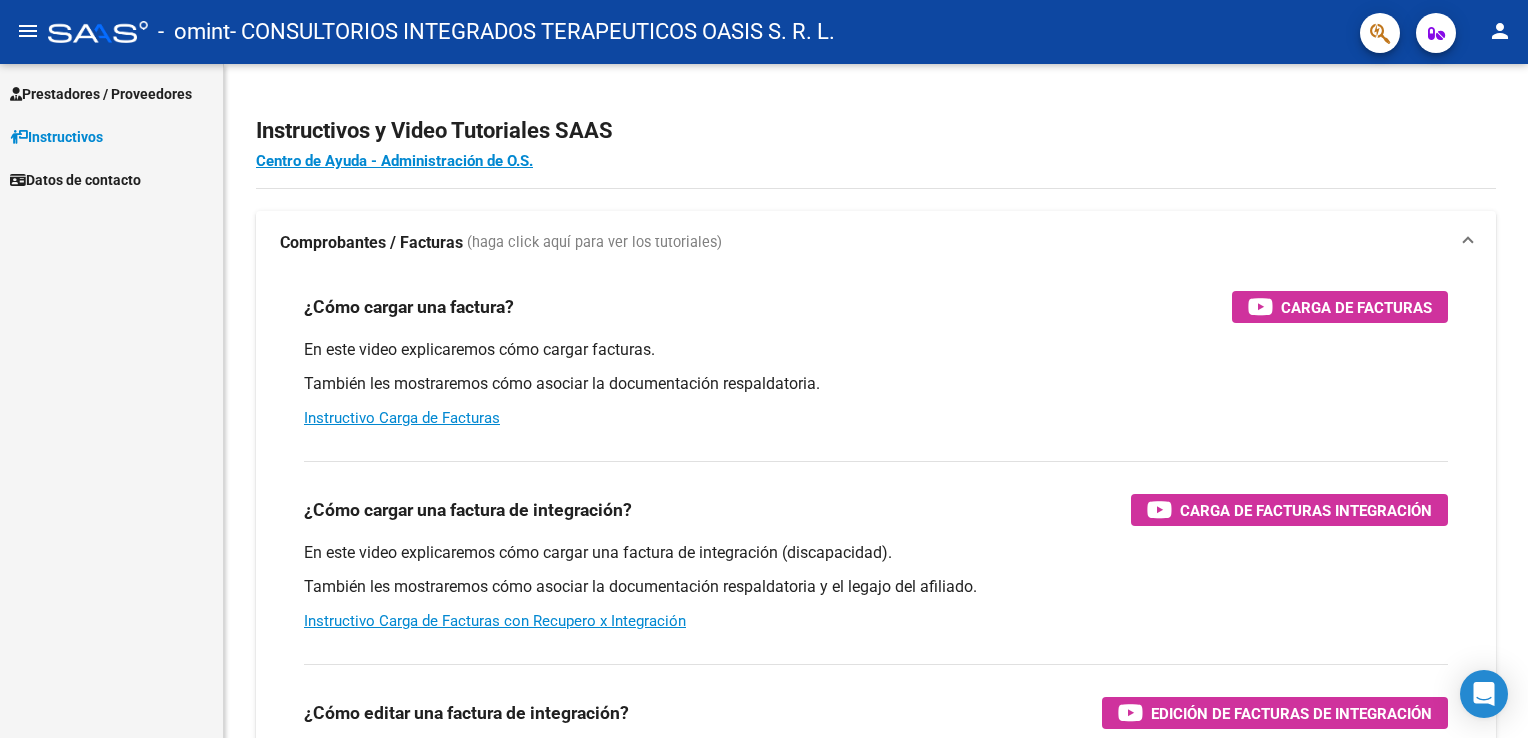click on "Instructivos" at bounding box center [56, 137] 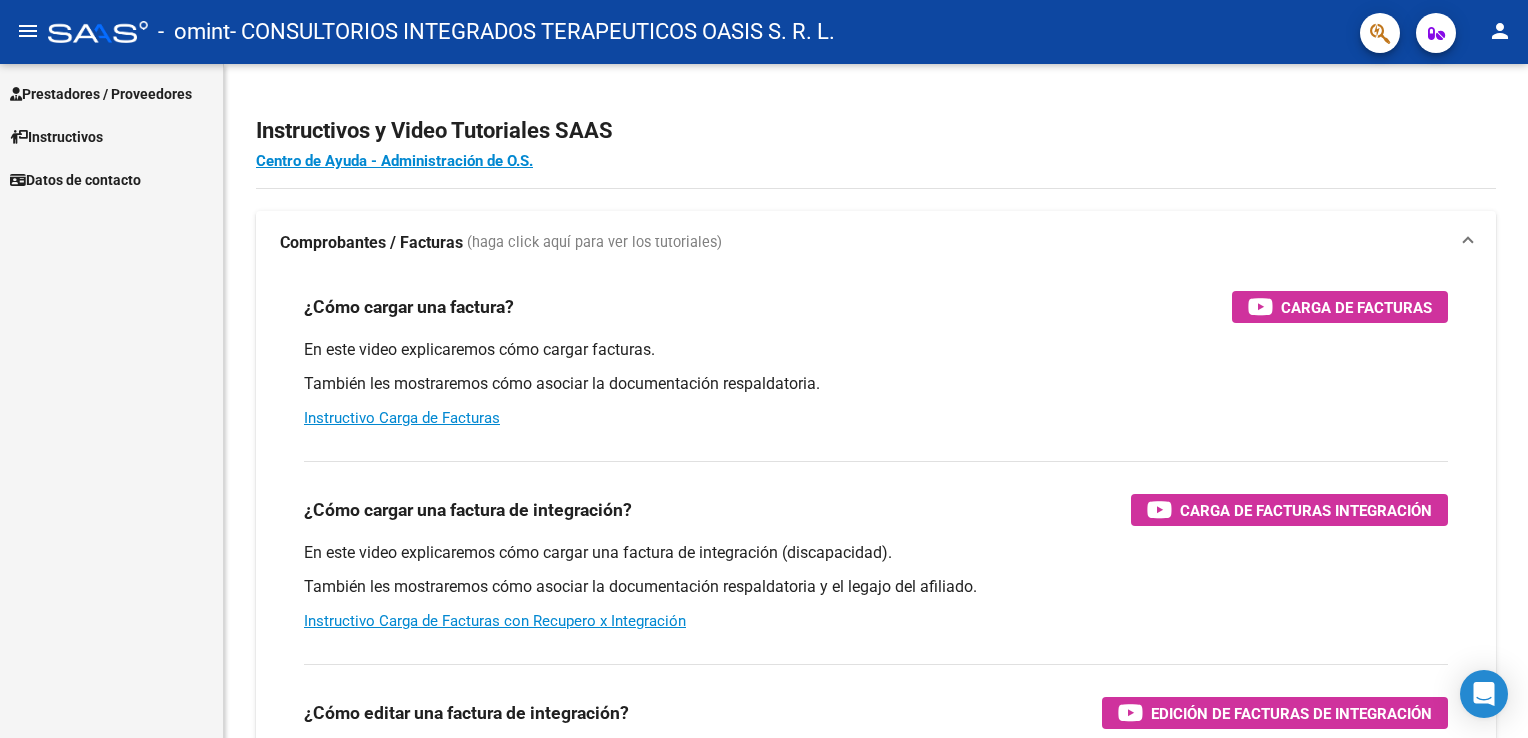 click on "Prestadores / Proveedores" at bounding box center (101, 94) 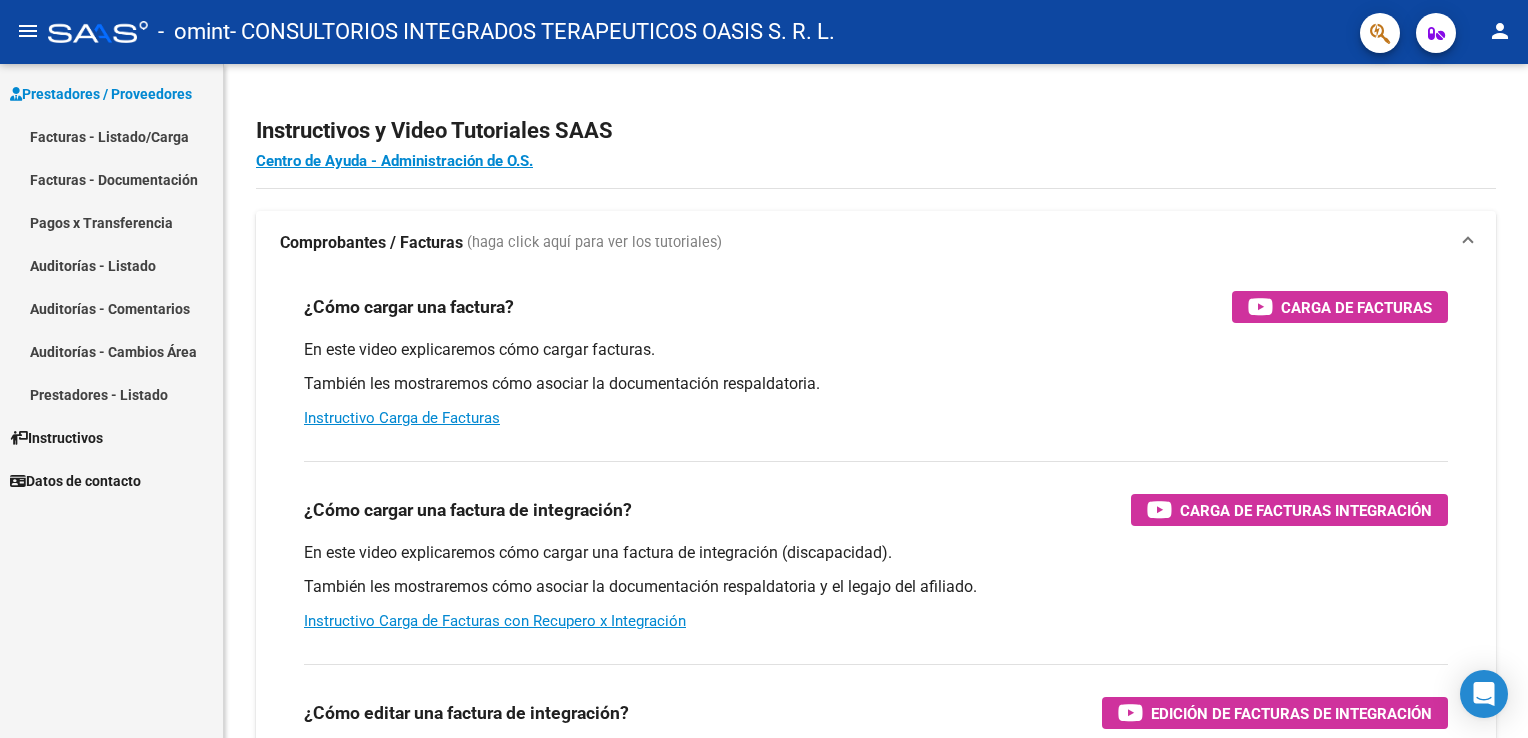 click on "Facturas - Listado/Carga" at bounding box center (111, 136) 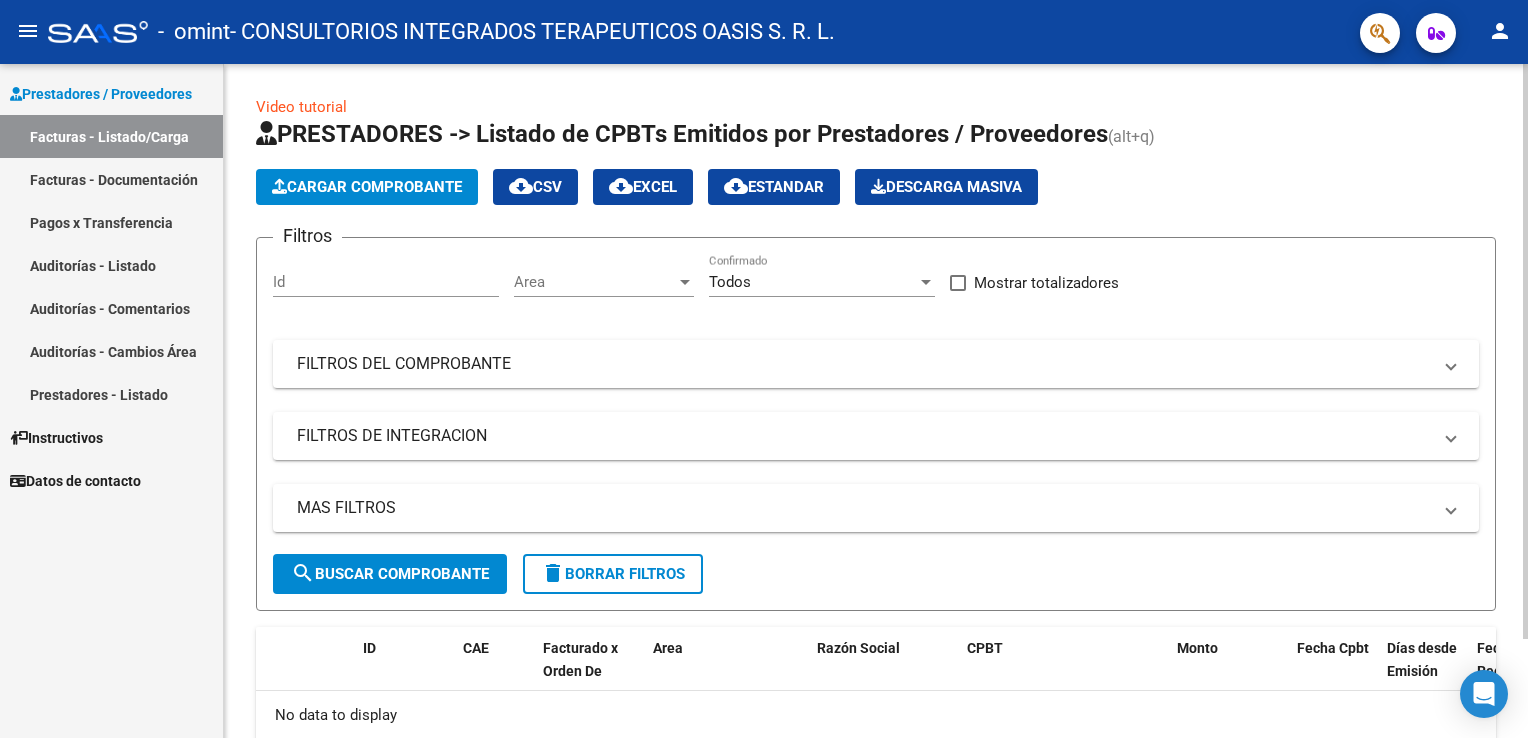 click on "Cargar Comprobante" 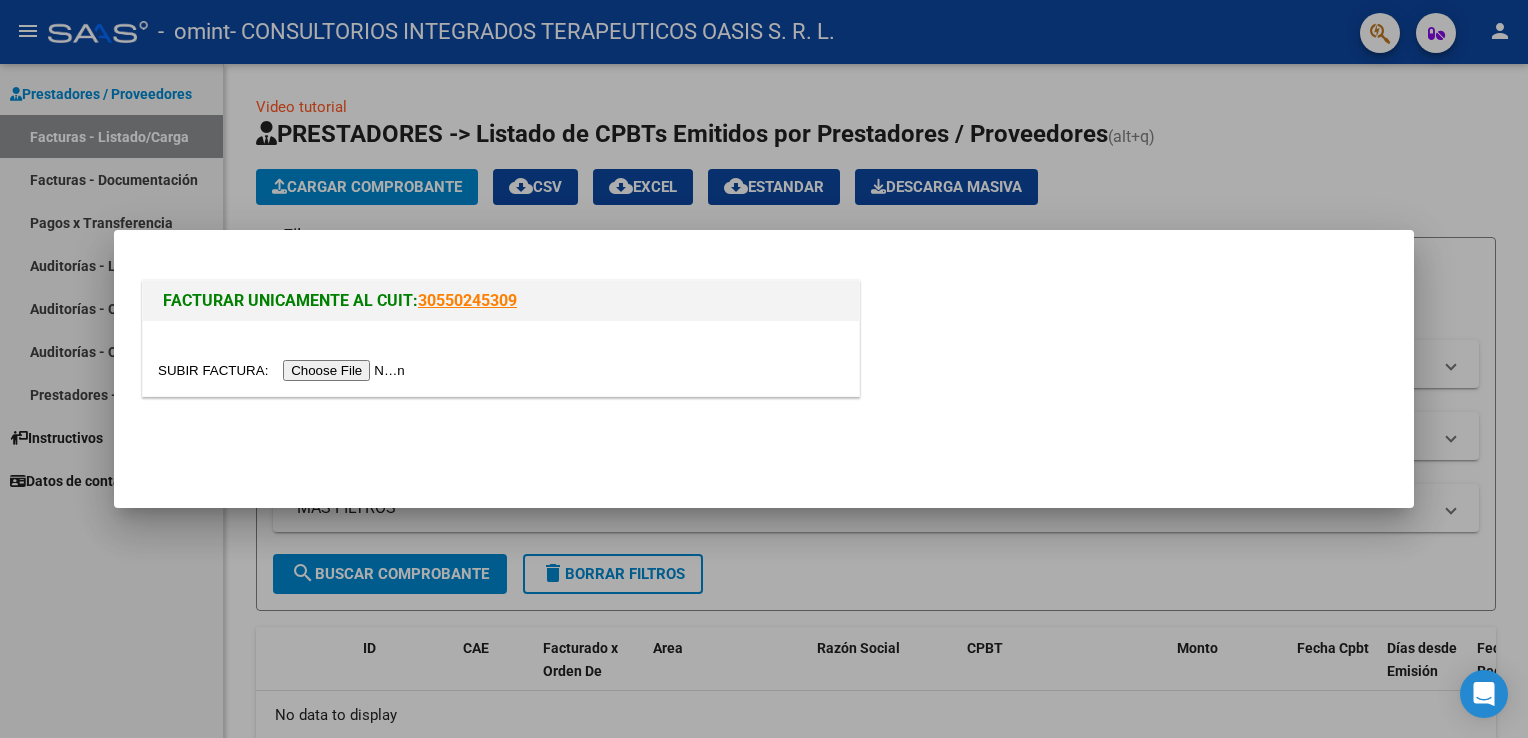 click at bounding box center (284, 370) 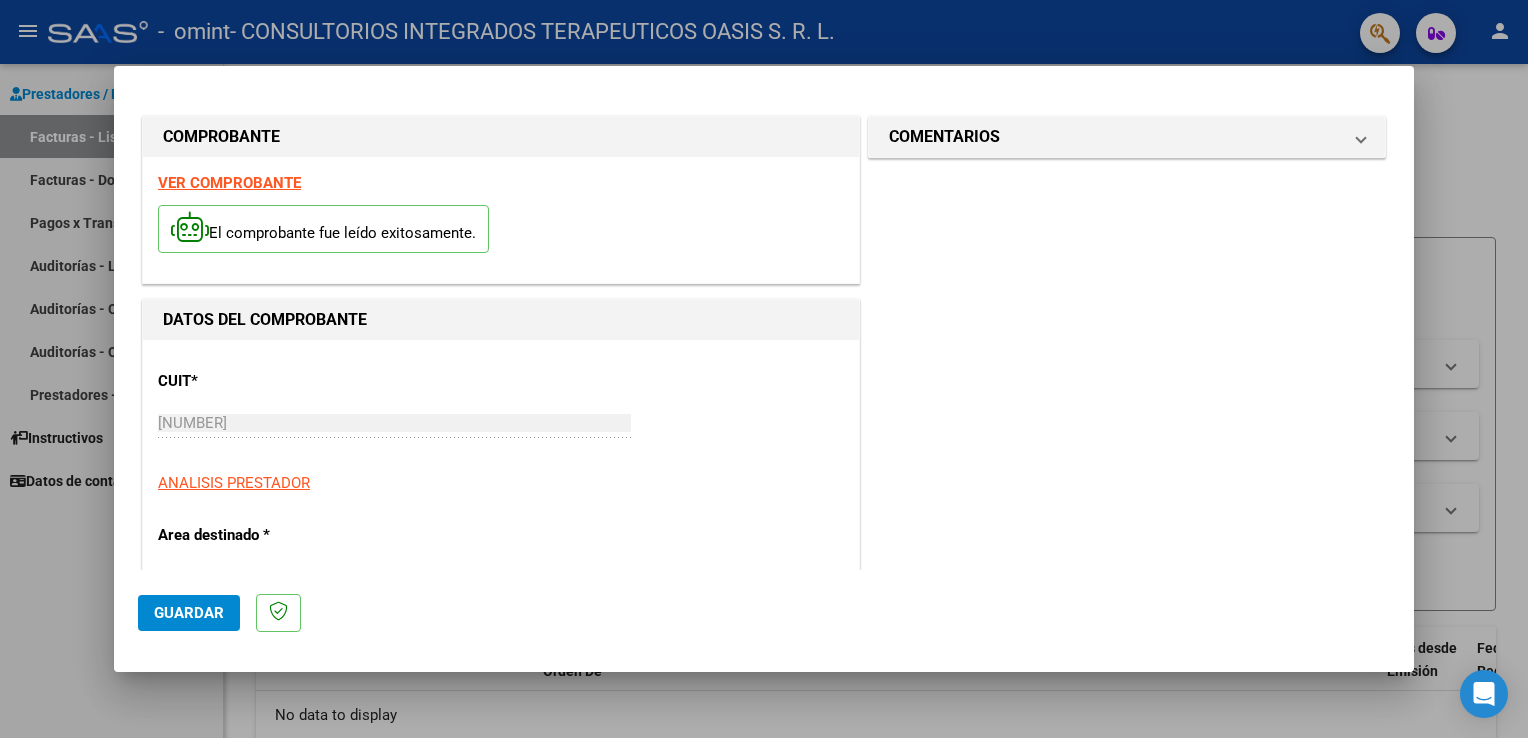 scroll, scrollTop: 200, scrollLeft: 0, axis: vertical 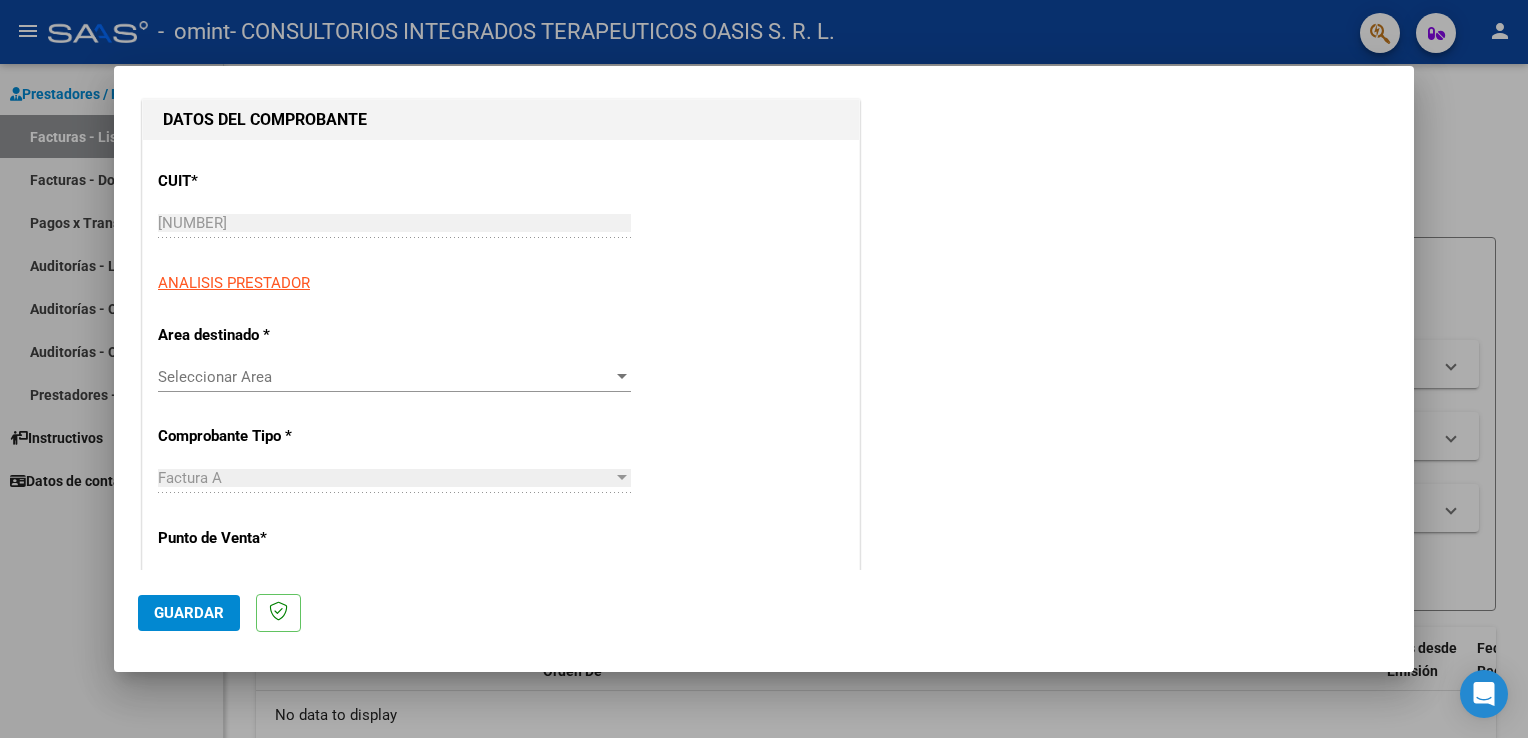 click on "Seleccionar Area" at bounding box center (385, 377) 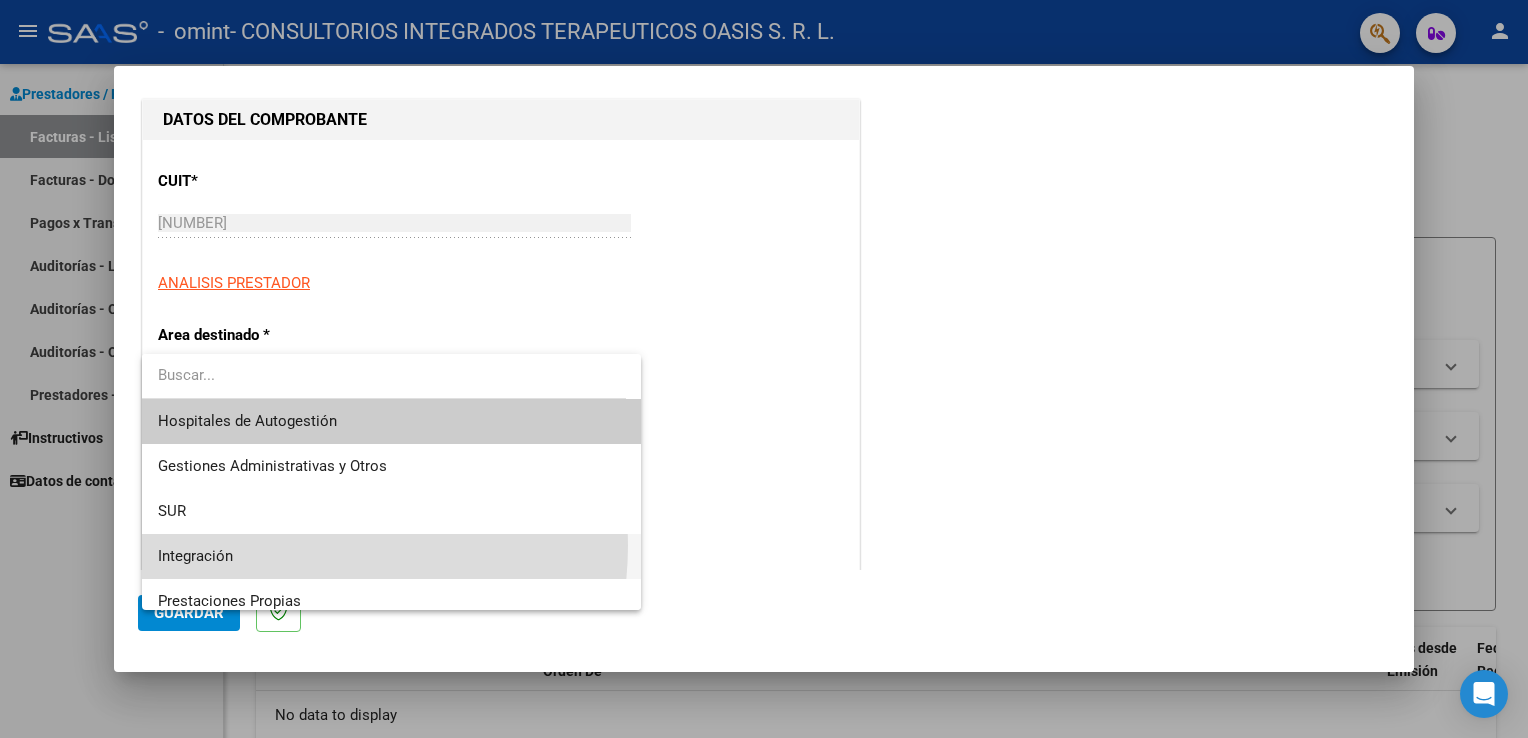 click on "Integración" at bounding box center (392, 556) 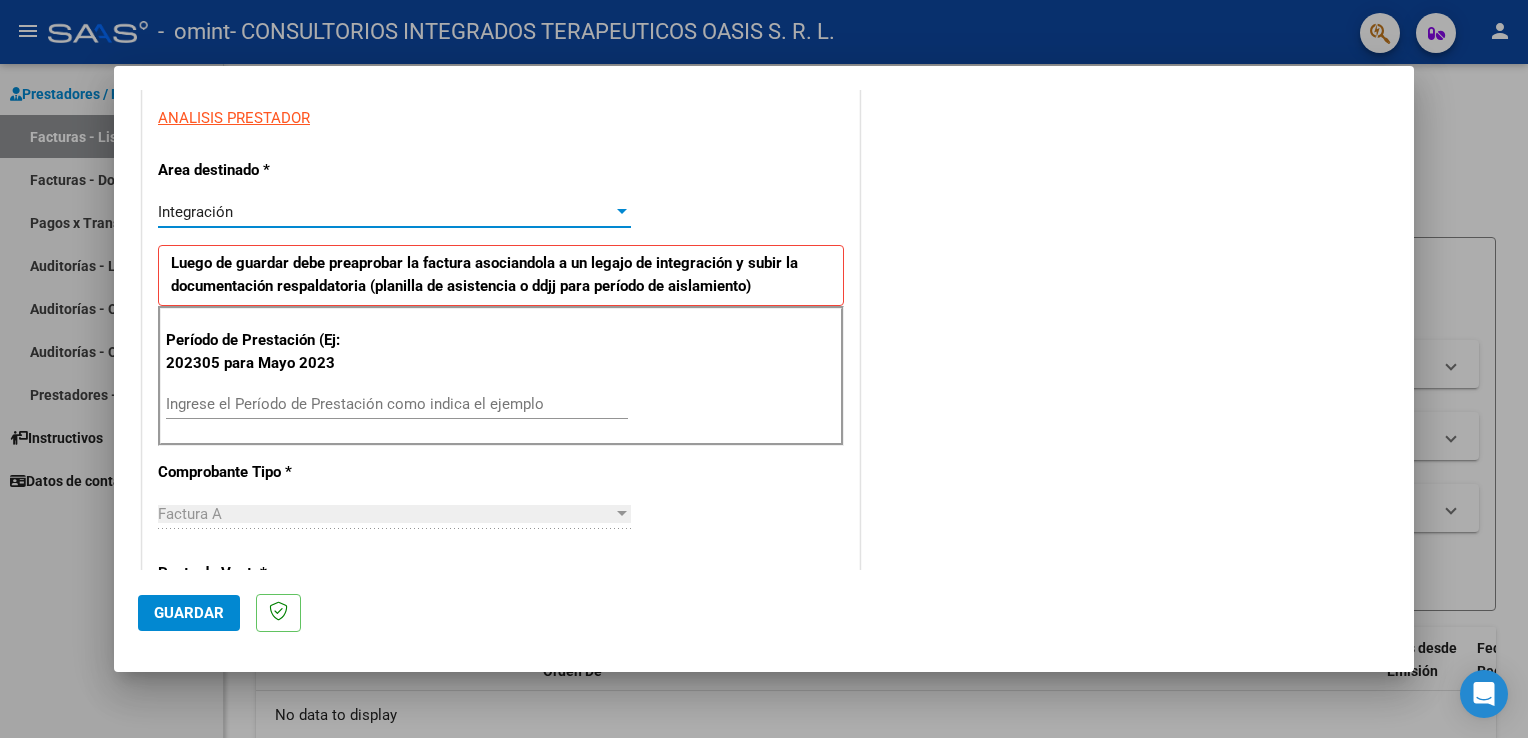 scroll, scrollTop: 400, scrollLeft: 0, axis: vertical 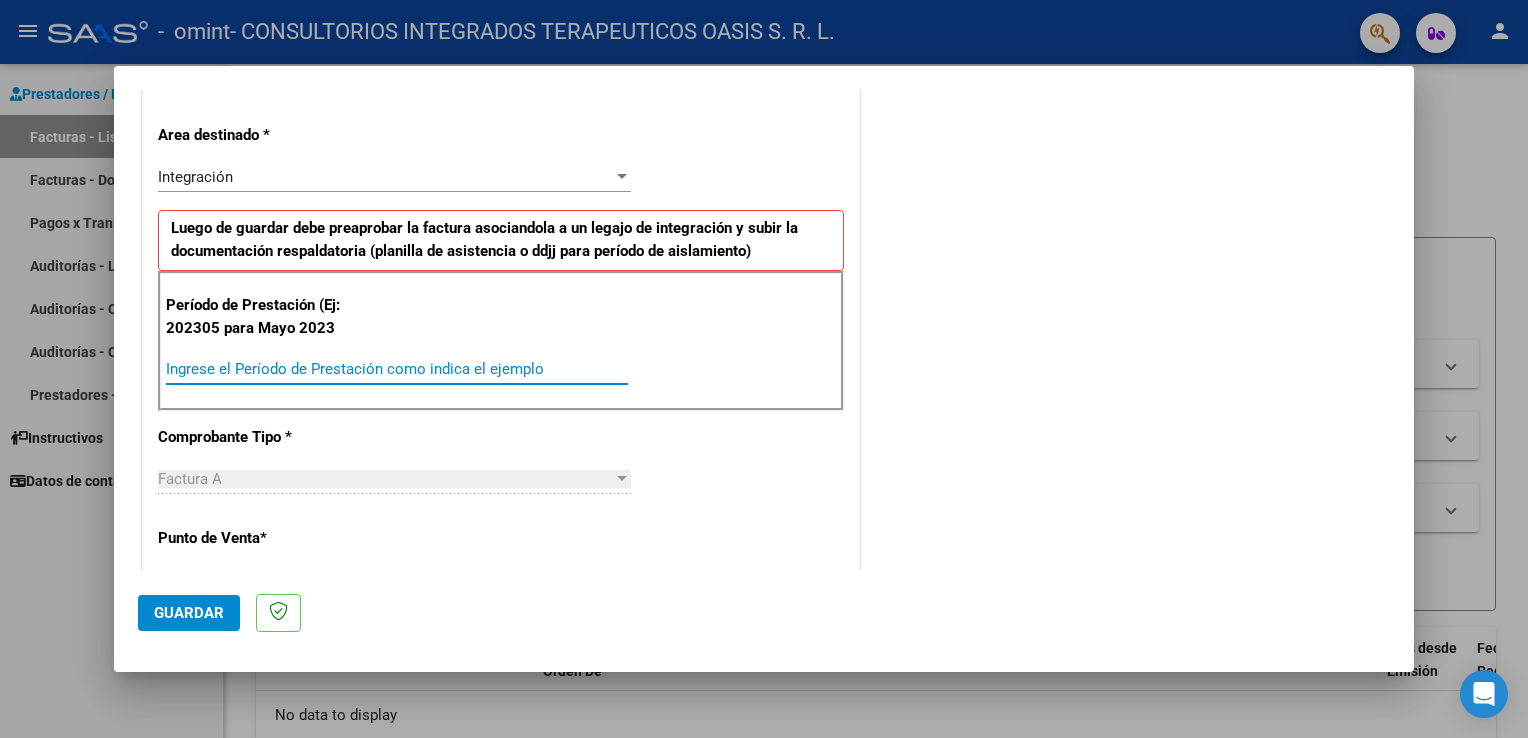 click on "Ingrese el Período de Prestación como indica el ejemplo" at bounding box center (397, 369) 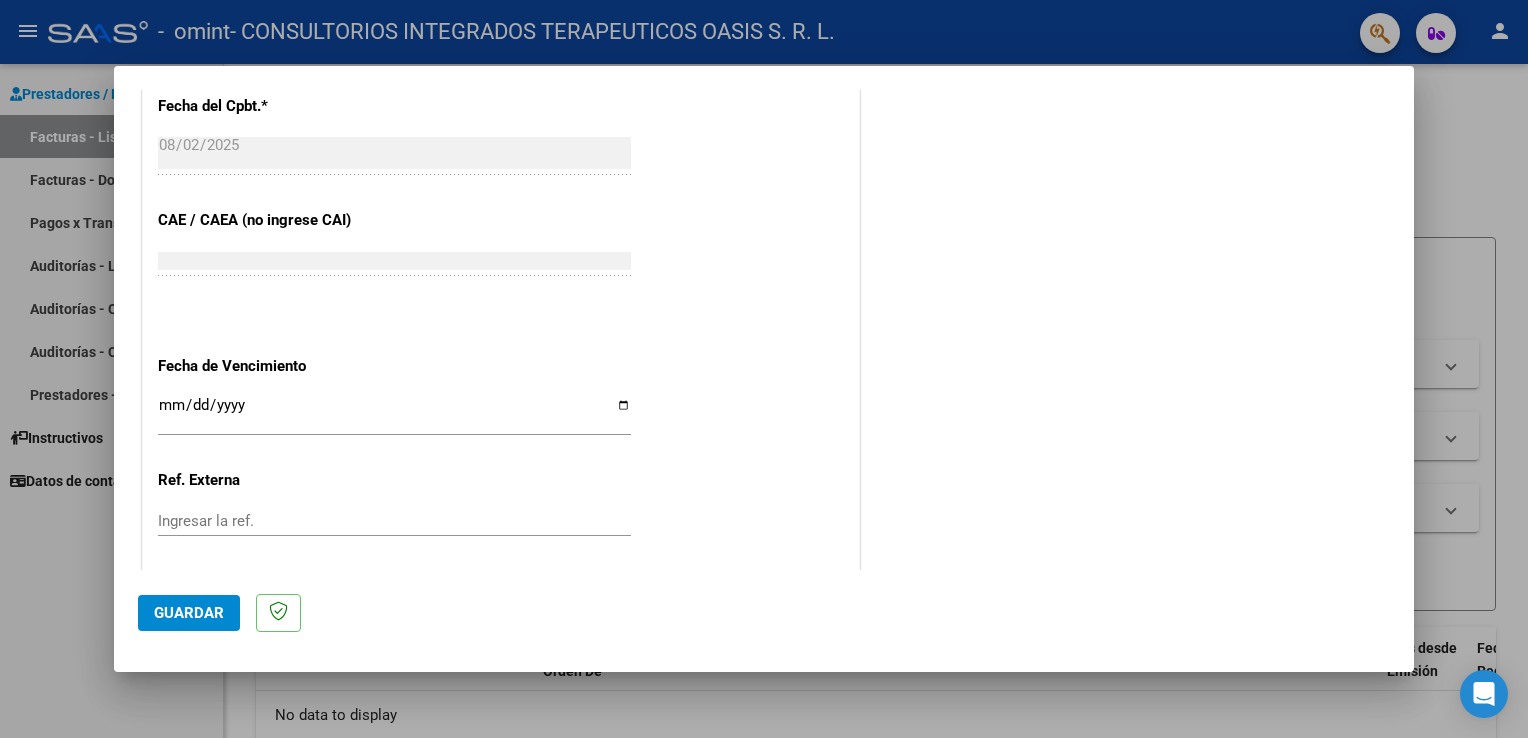scroll, scrollTop: 1200, scrollLeft: 0, axis: vertical 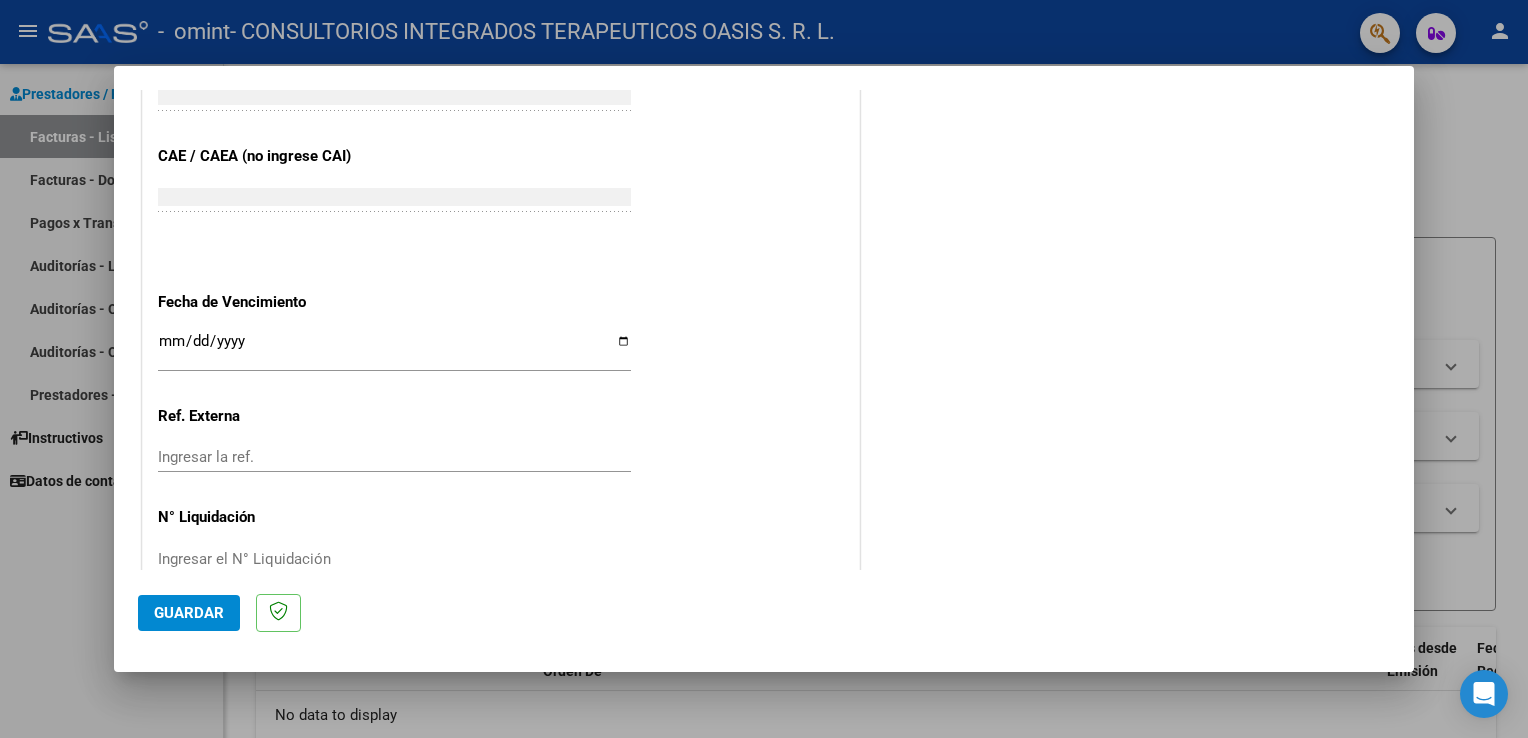 type on "202507" 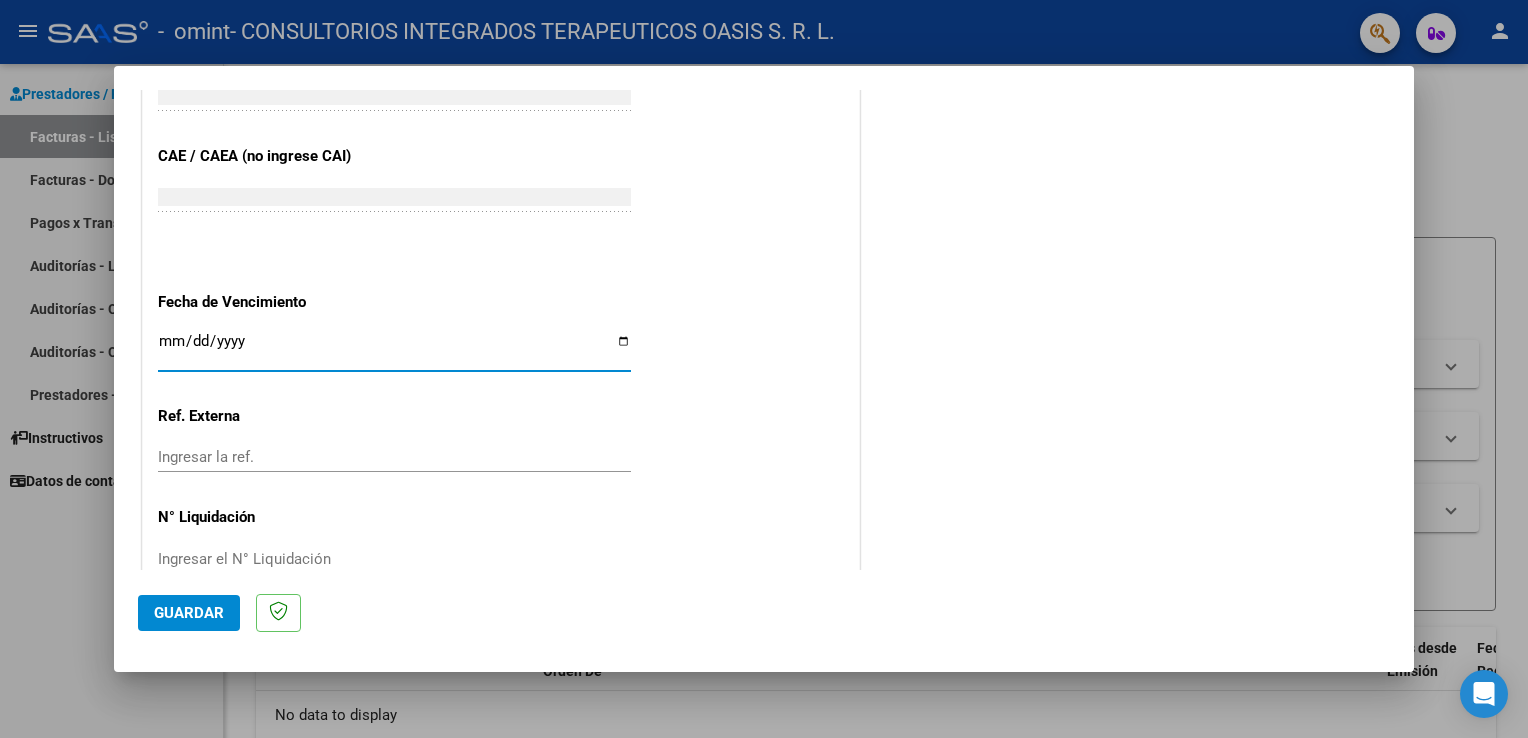 click on "Ingresar la fecha" at bounding box center [394, 349] 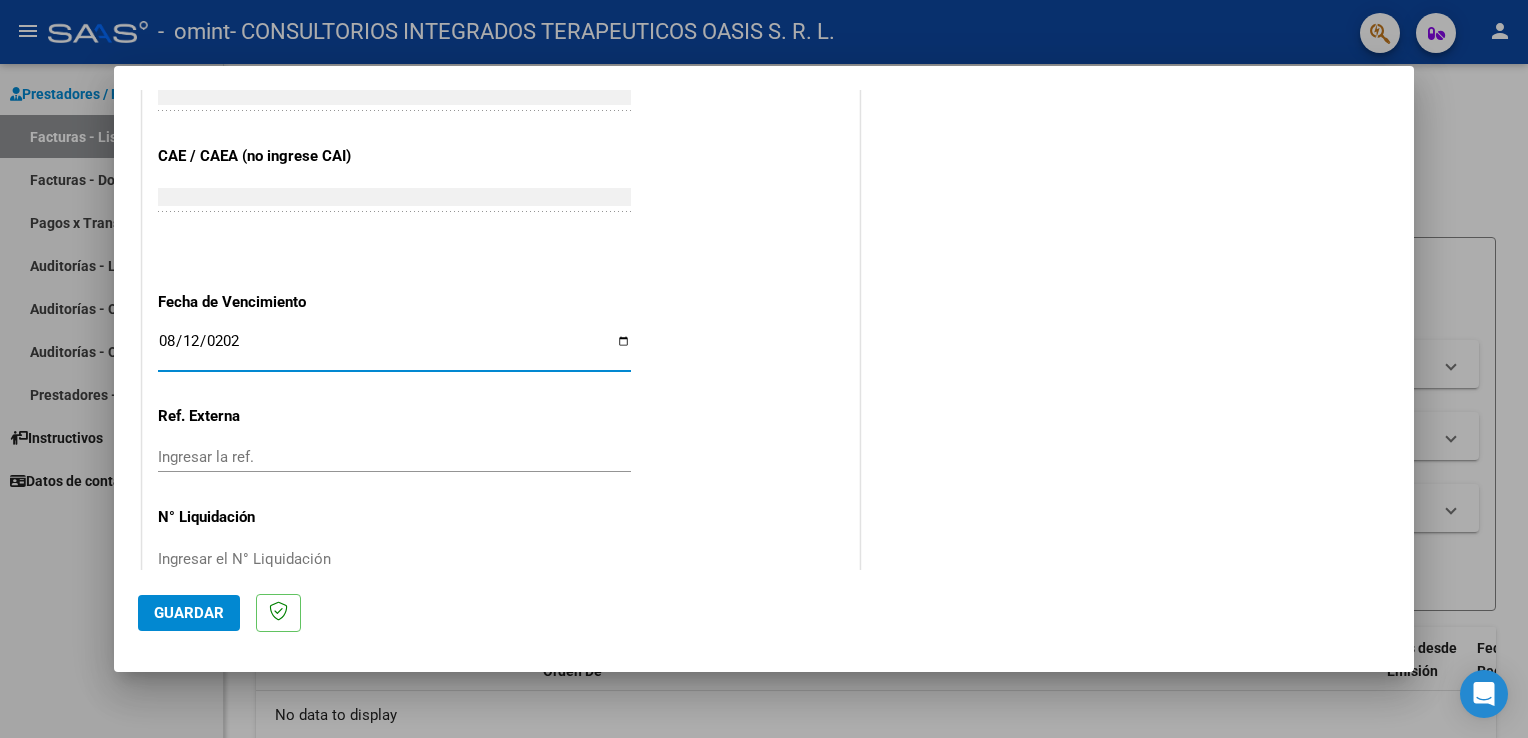 type on "2025-08-12" 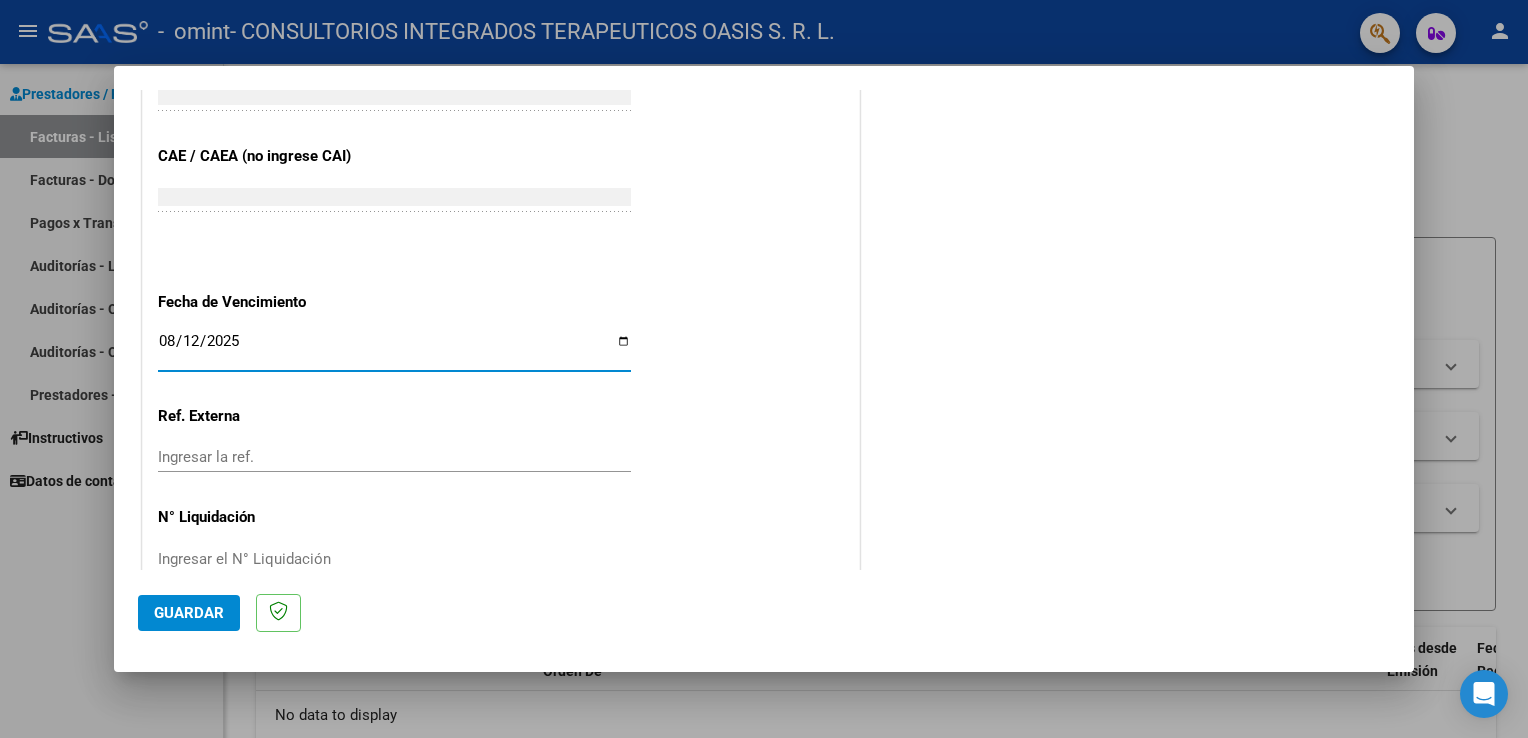 click on "Ingresar la ref." at bounding box center [394, 457] 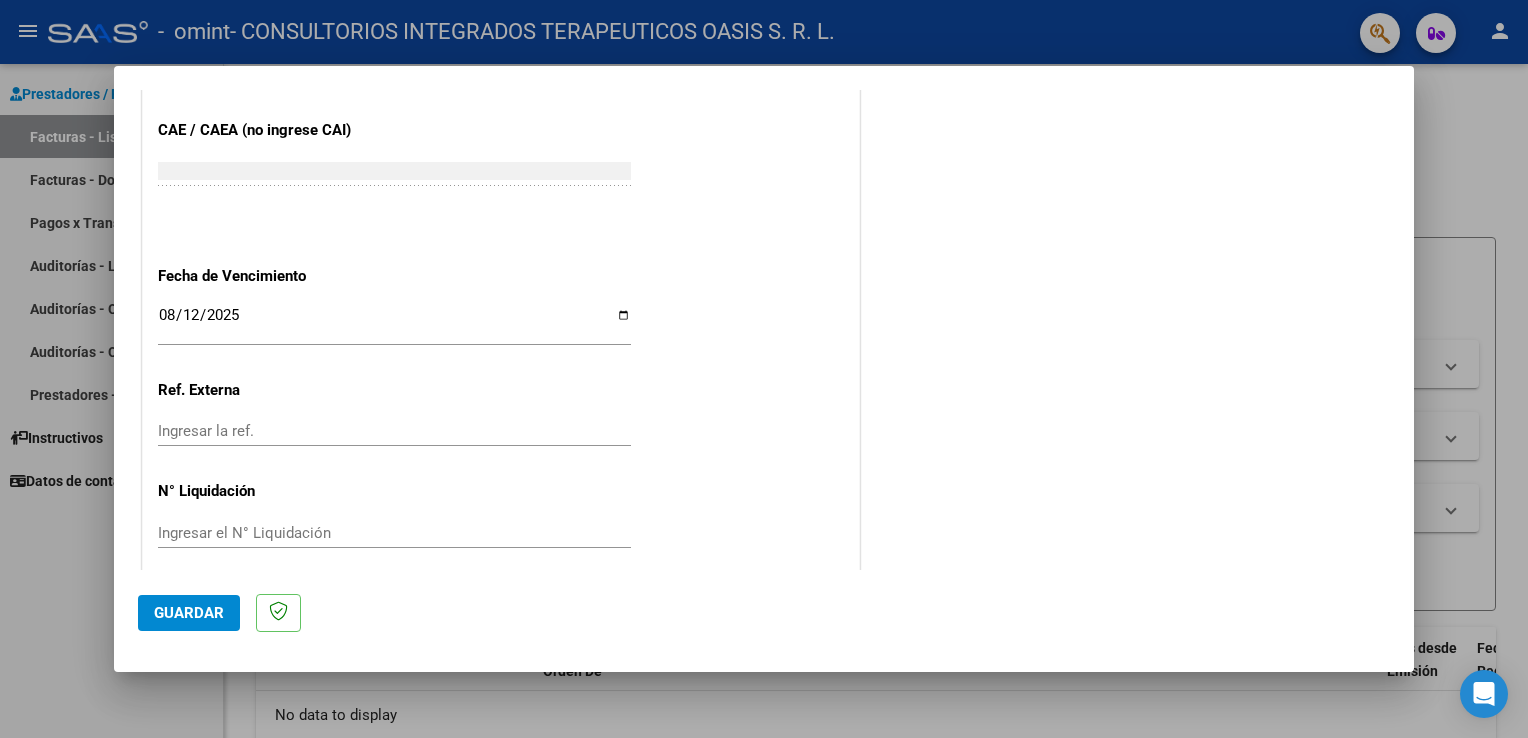 scroll, scrollTop: 1240, scrollLeft: 0, axis: vertical 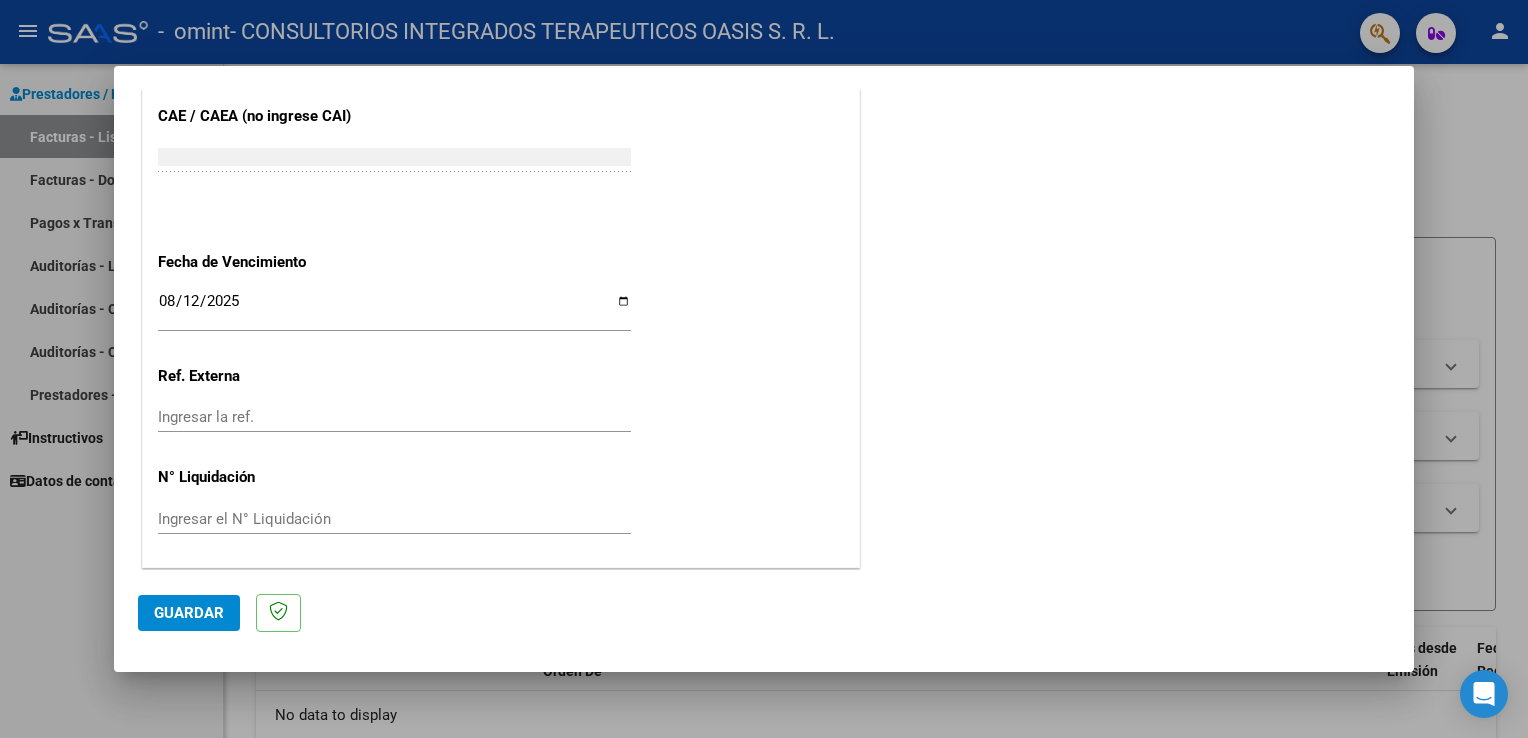 click on "Guardar" 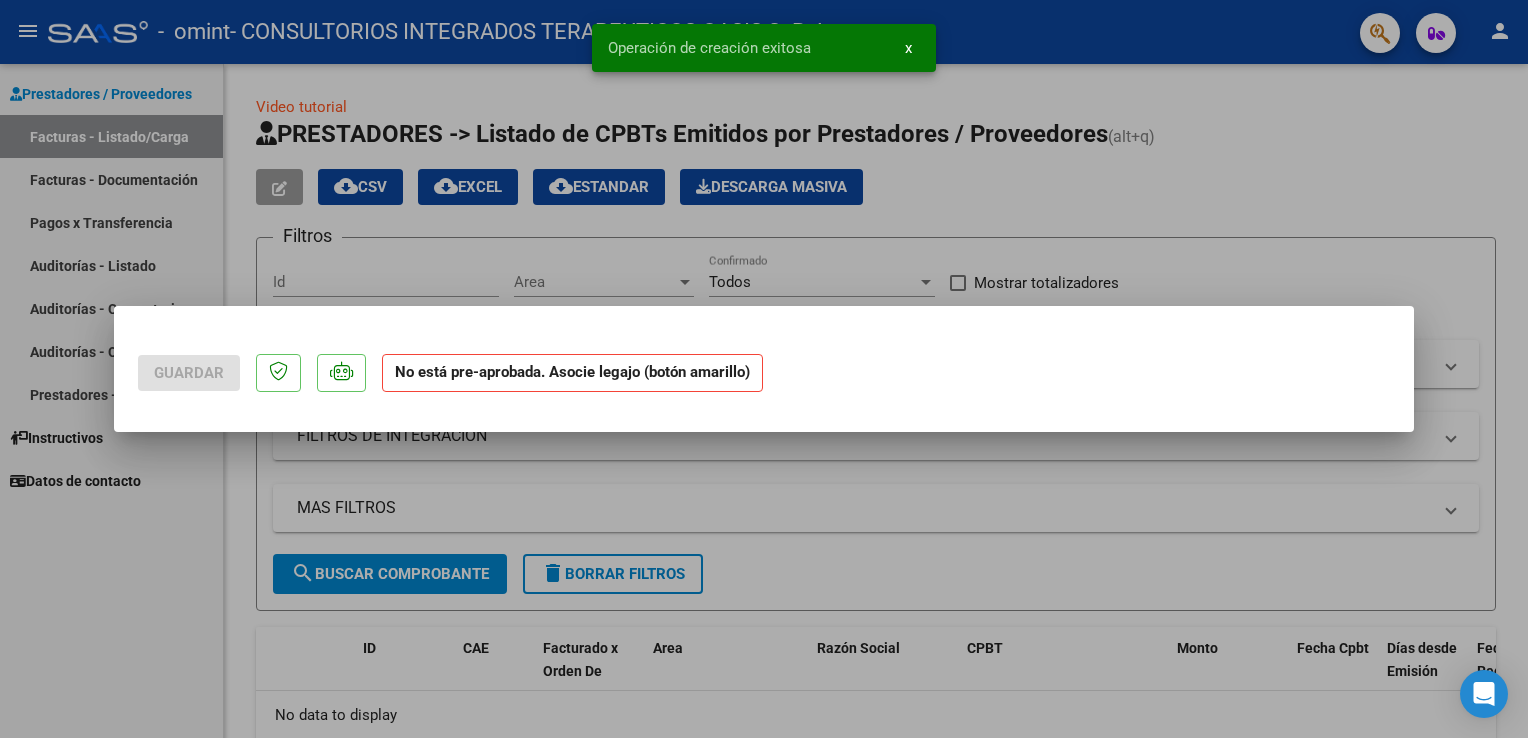 scroll, scrollTop: 0, scrollLeft: 0, axis: both 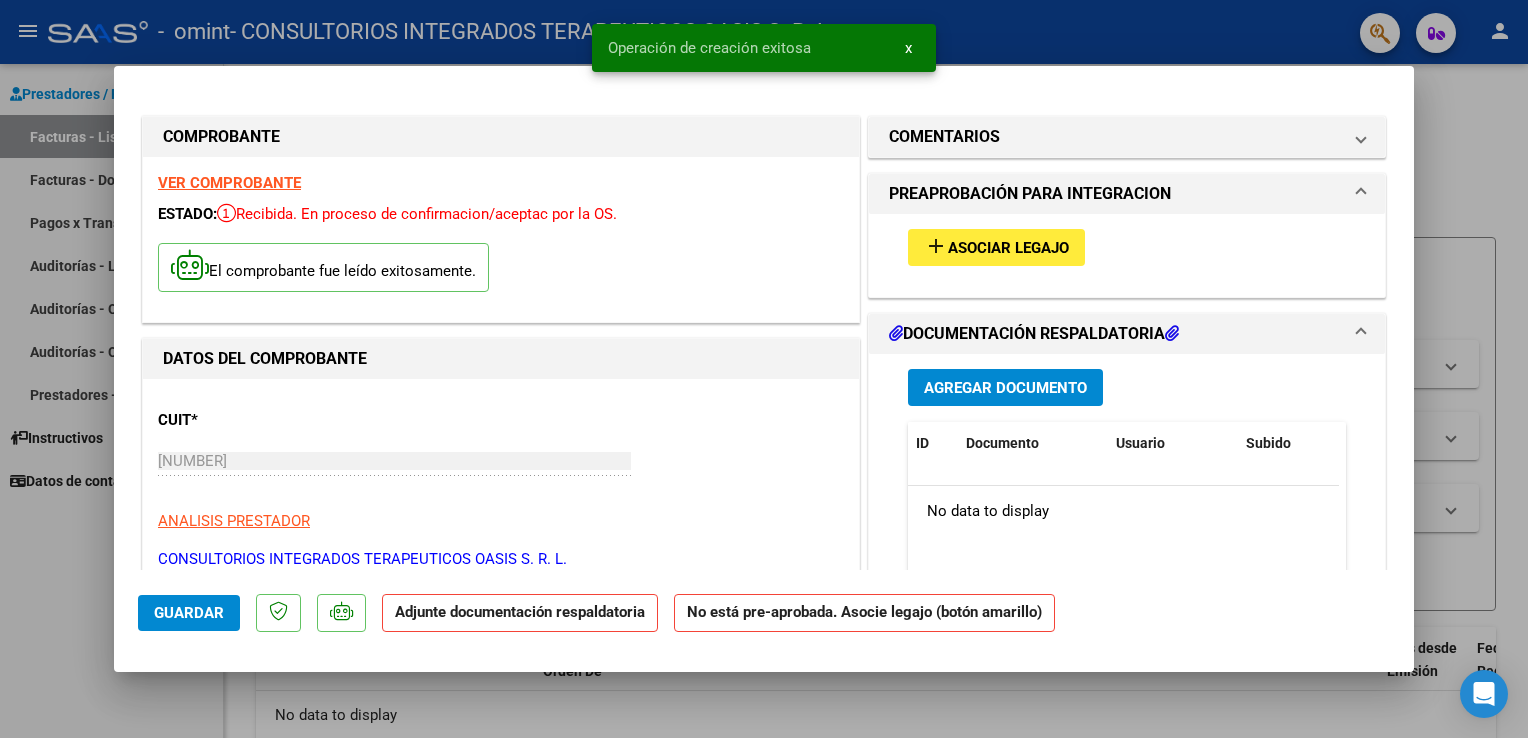 click on "Asociar Legajo" at bounding box center (1008, 248) 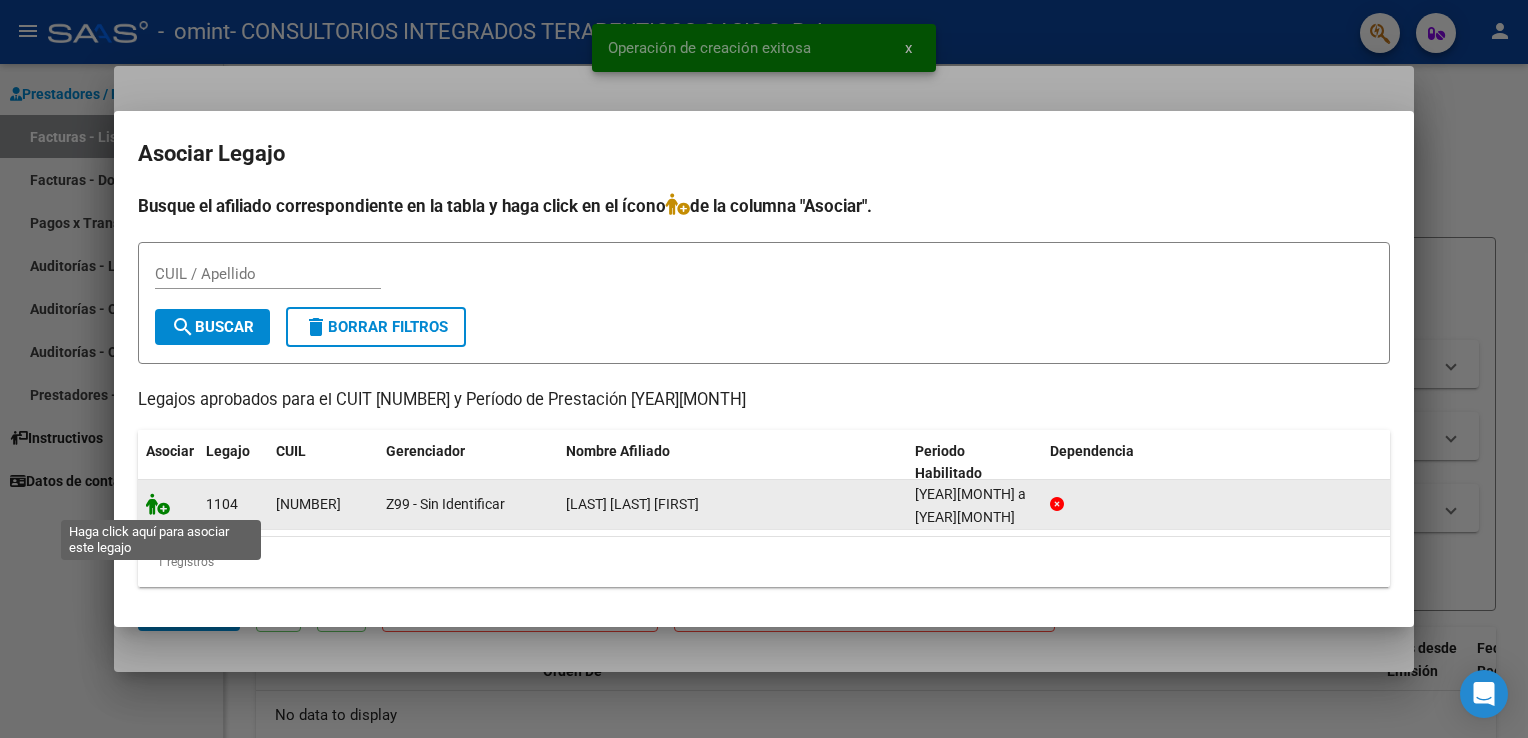click 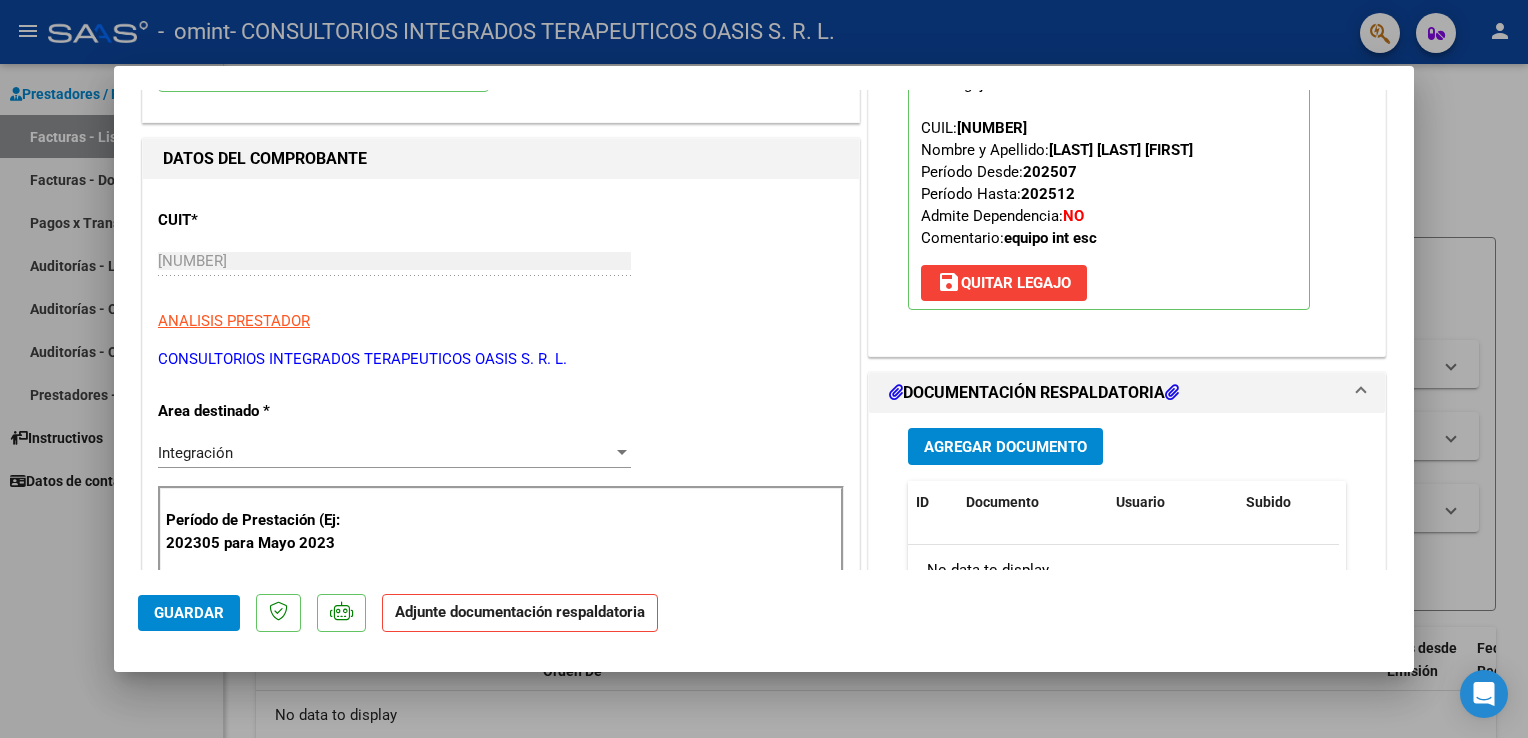 scroll, scrollTop: 300, scrollLeft: 0, axis: vertical 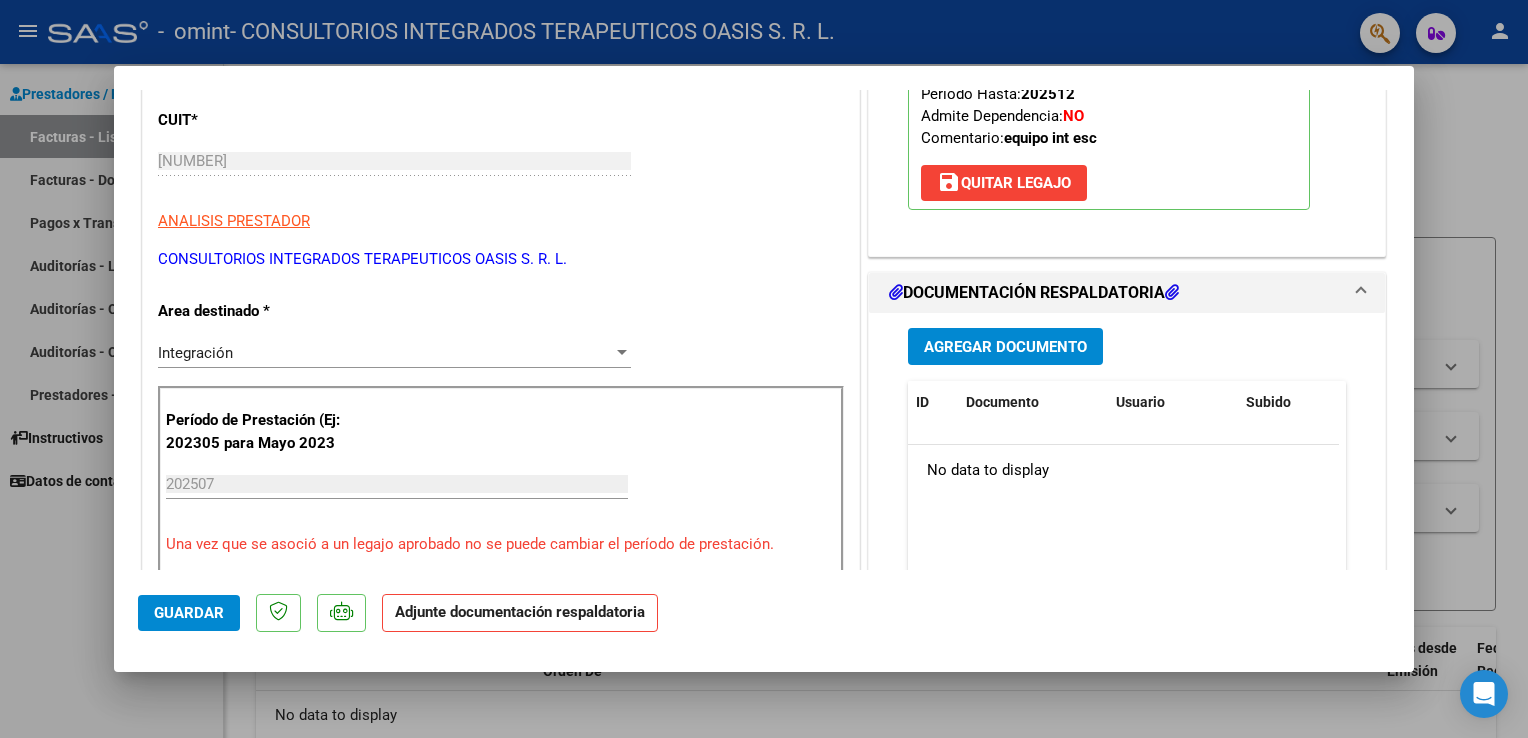 click on "Agregar Documento" at bounding box center (1005, 347) 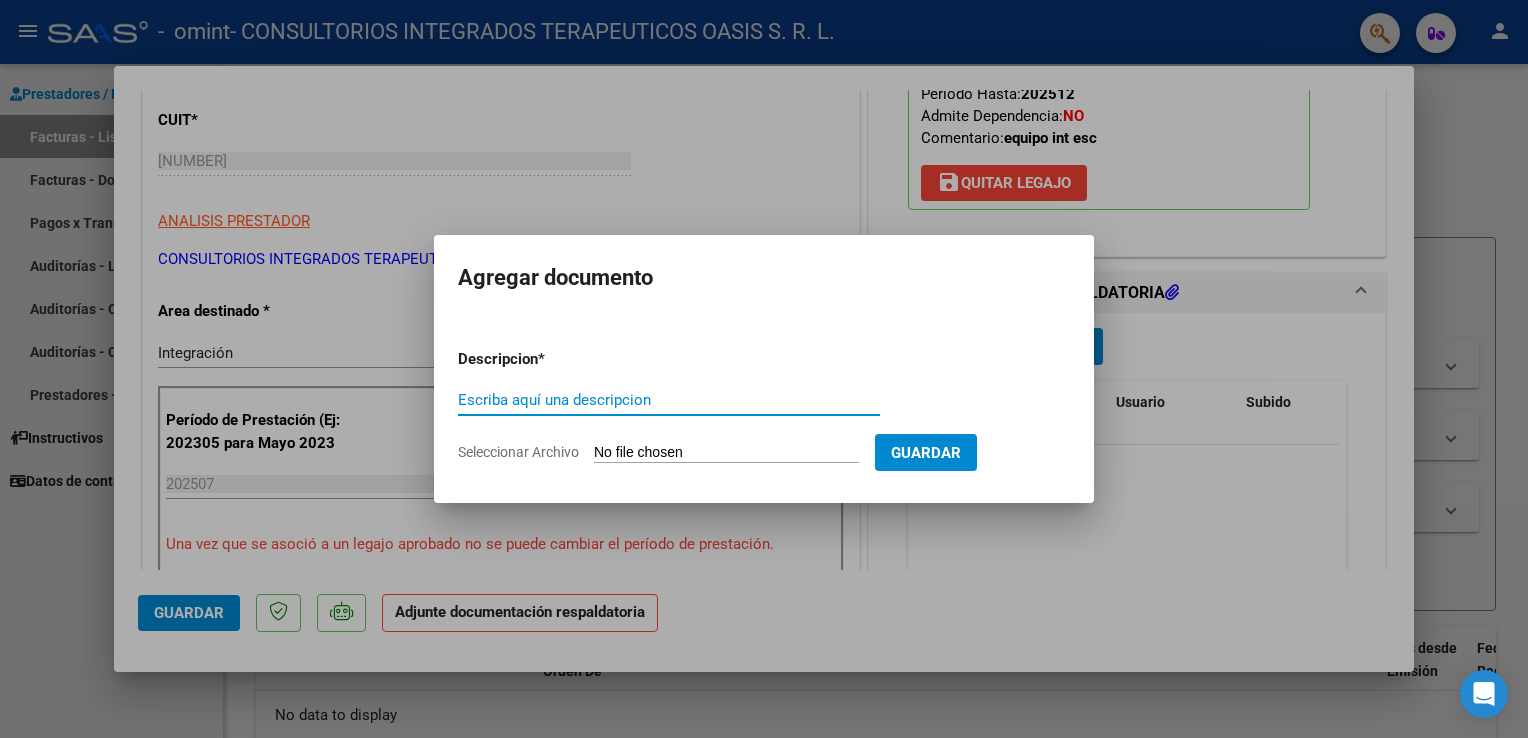 click on "Seleccionar Archivo" 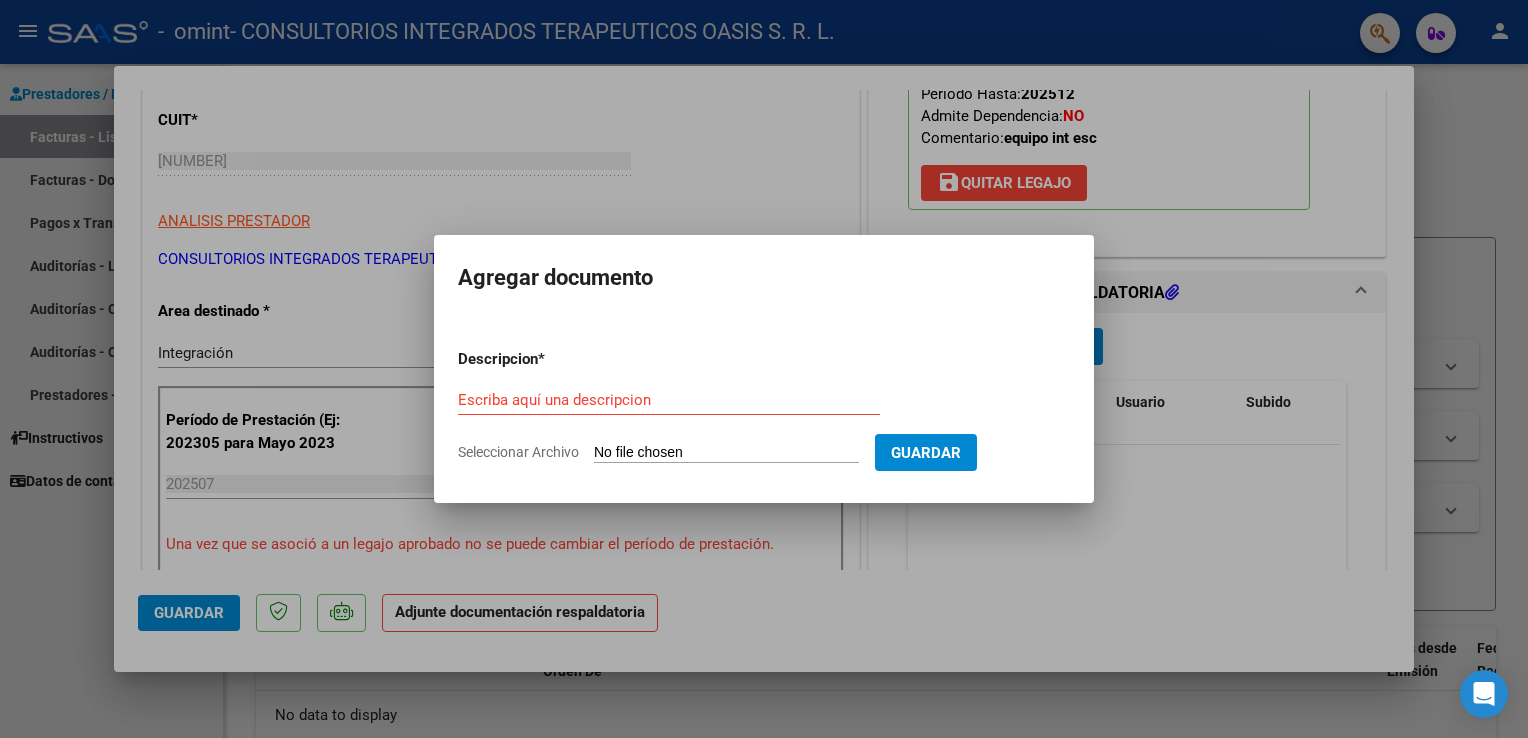 type on "C:\fakepath\asistencia julio [YEAR] [FIRST] [LAST] (1).pdf" 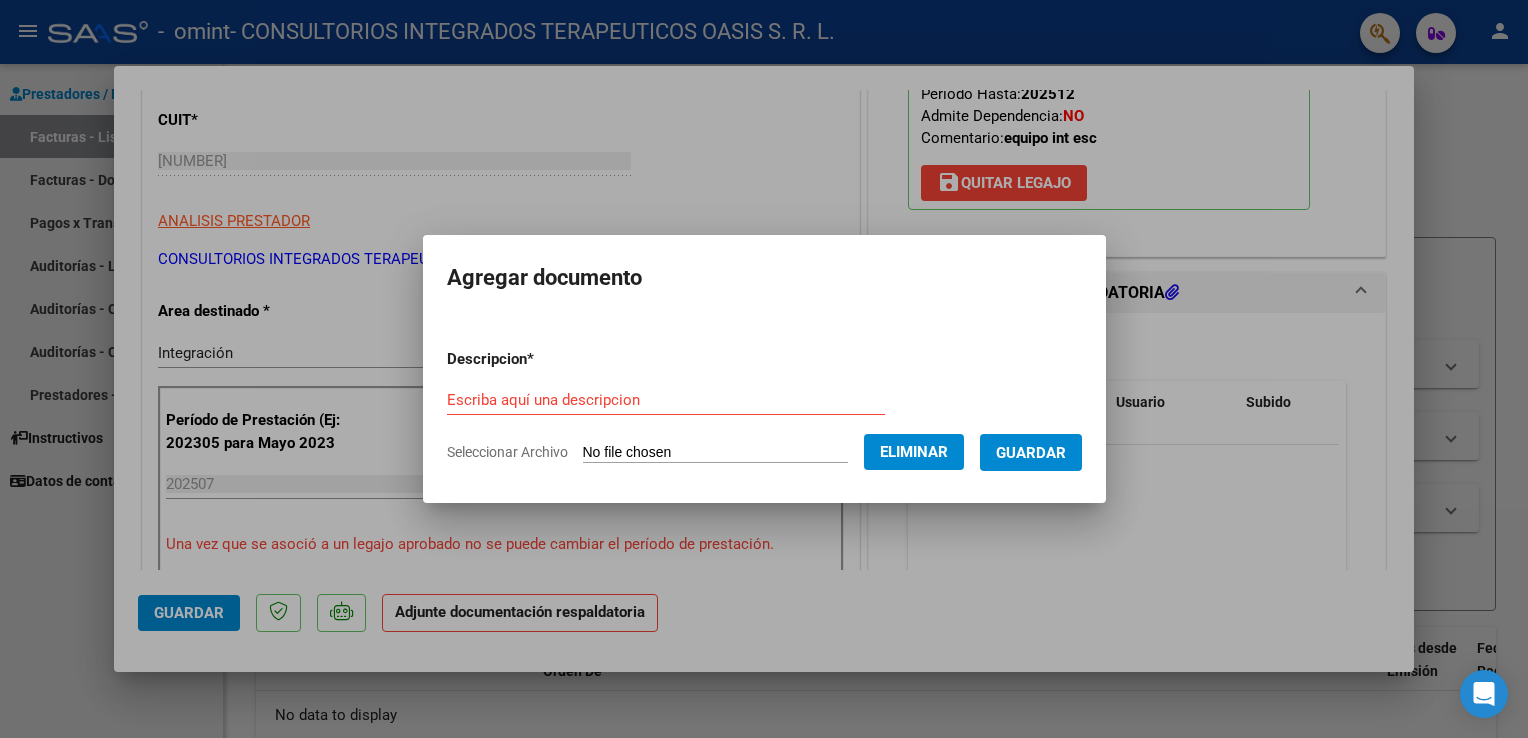 click on "Guardar" at bounding box center (1031, 453) 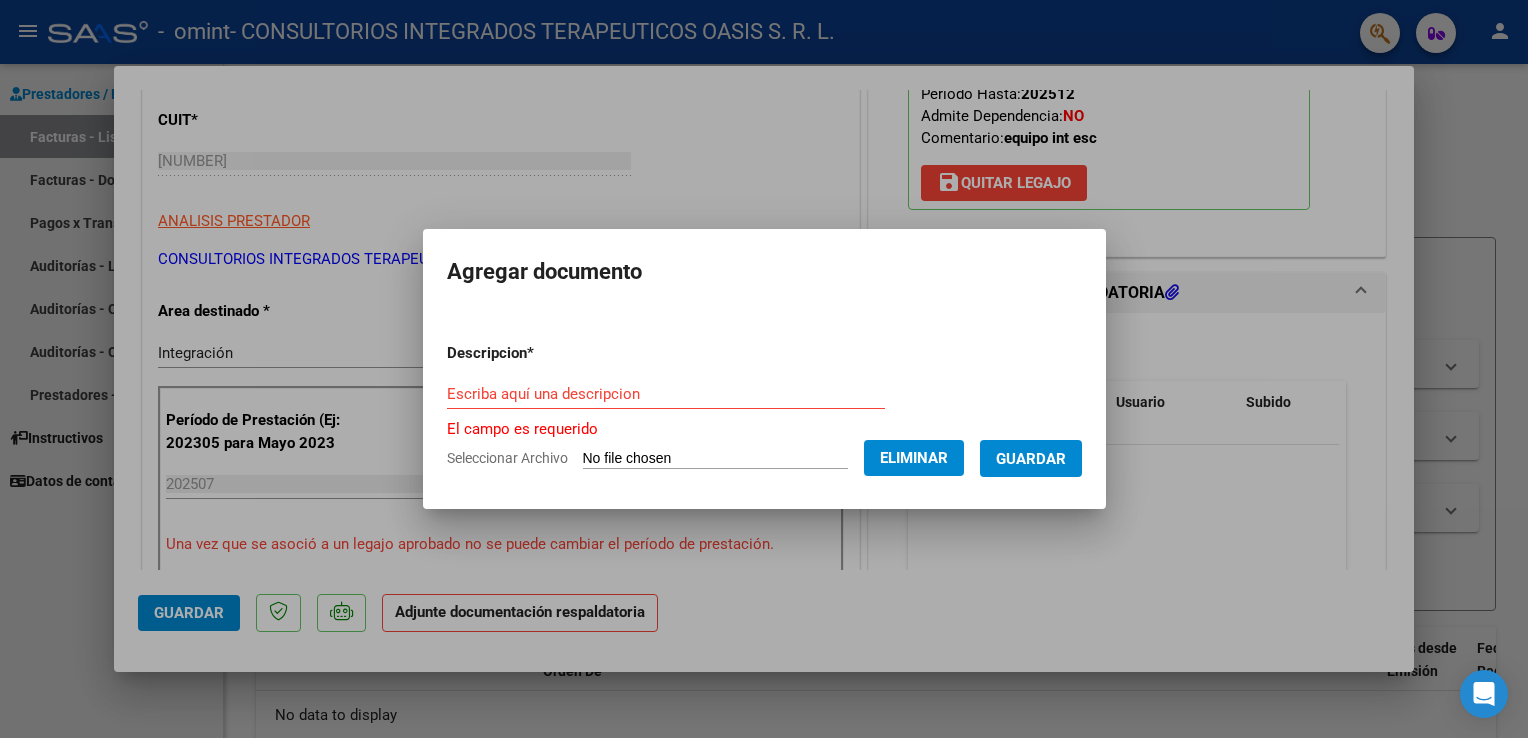 click on "Escriba aquí una descripcion" at bounding box center (666, 394) 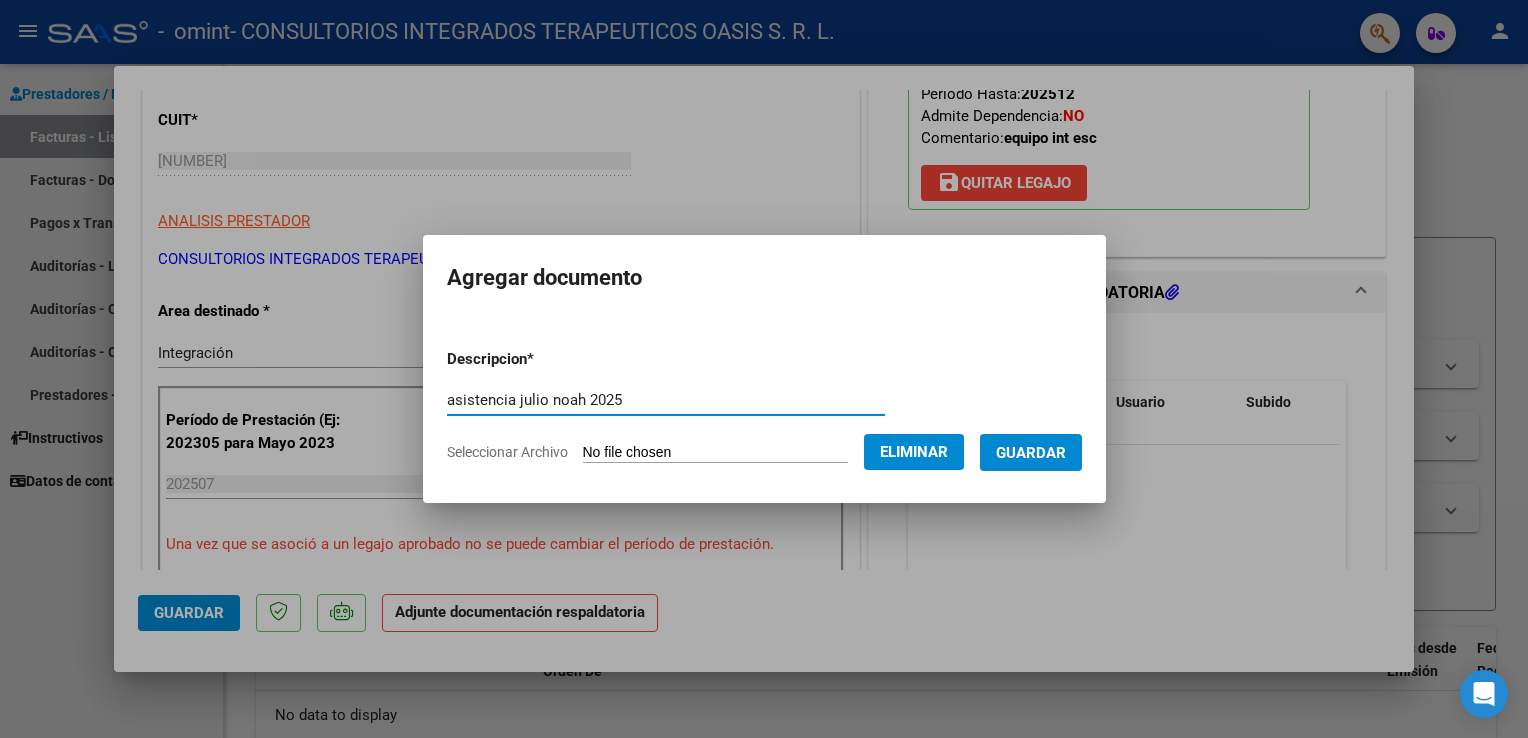 type on "asistencia julio noah 2025" 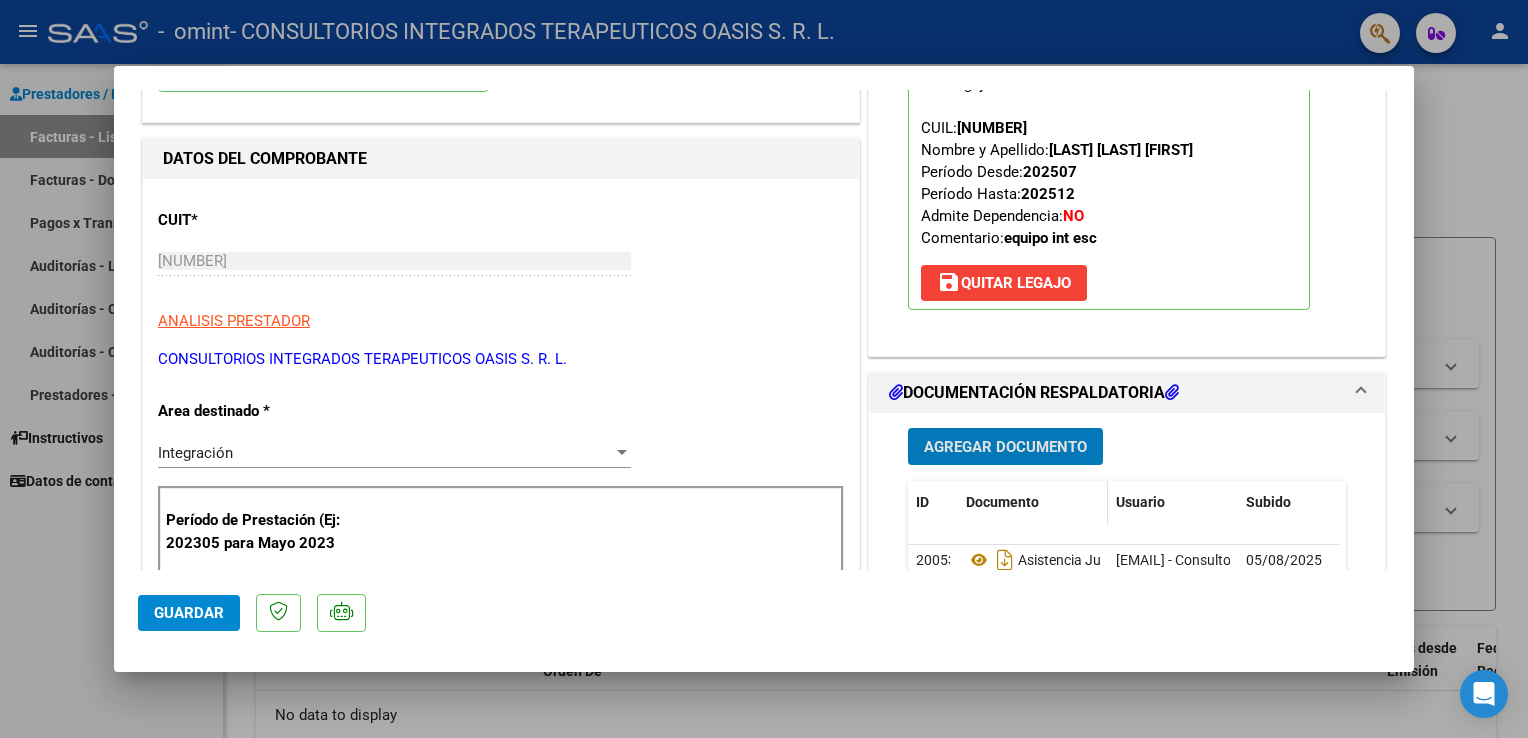 scroll, scrollTop: 300, scrollLeft: 0, axis: vertical 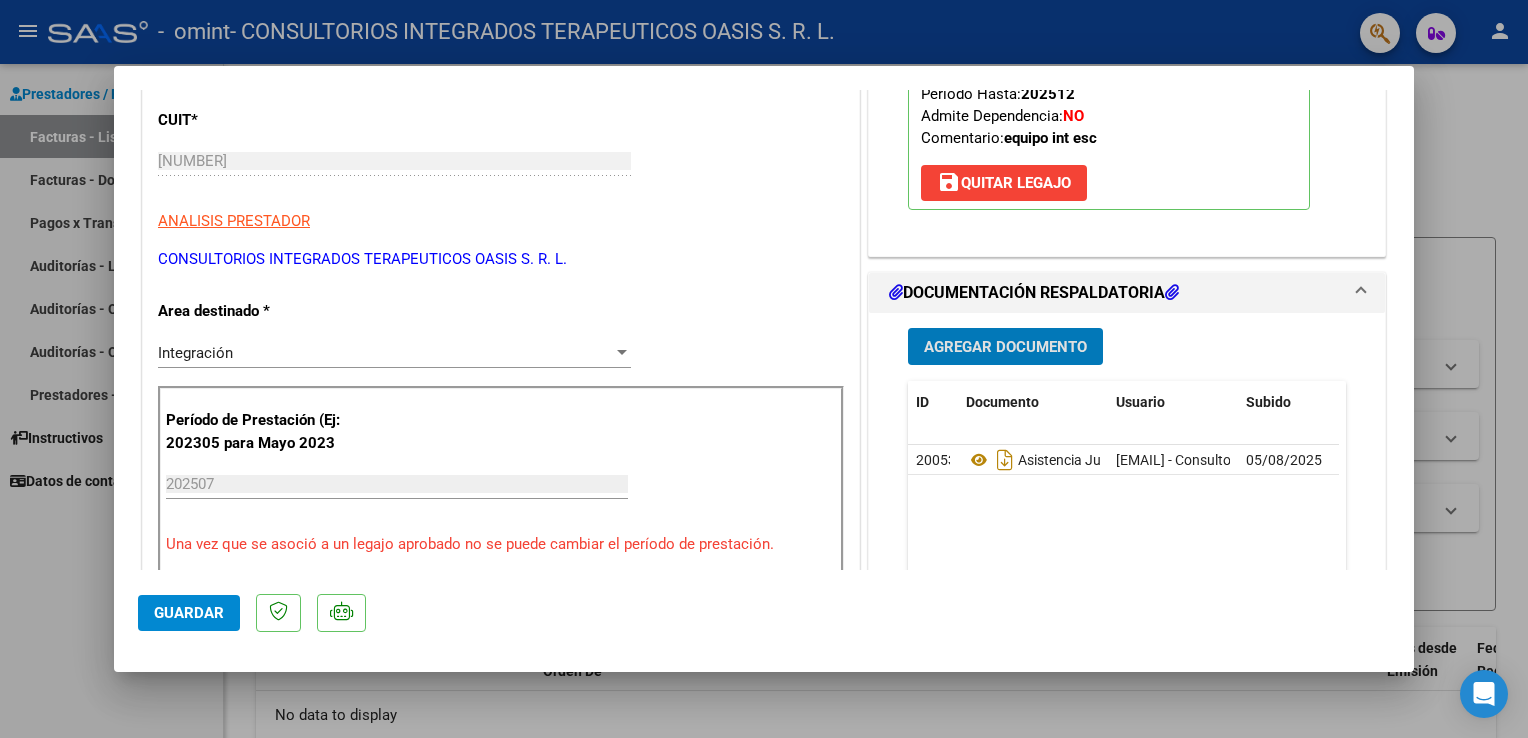 click on "Guardar" 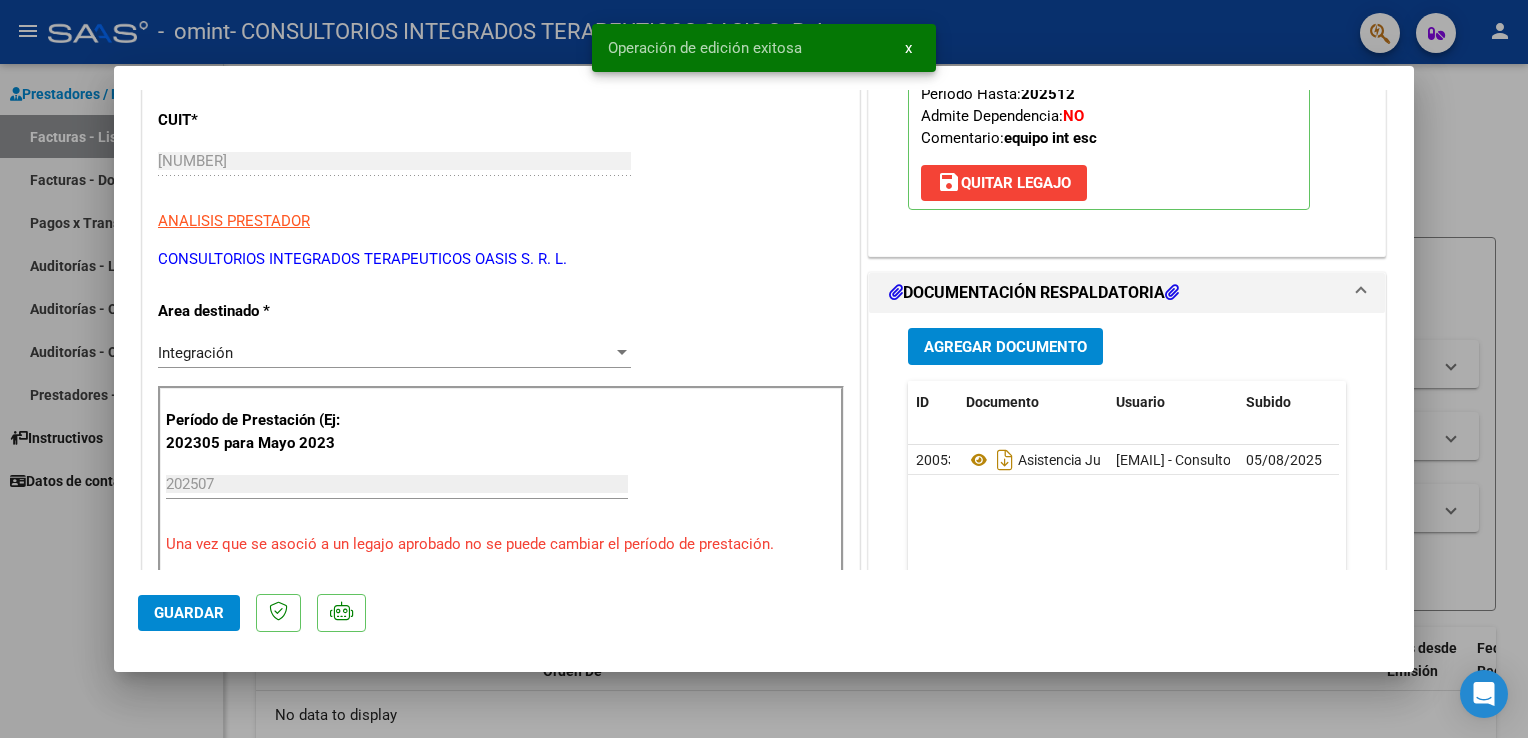 click on "x" at bounding box center [908, 48] 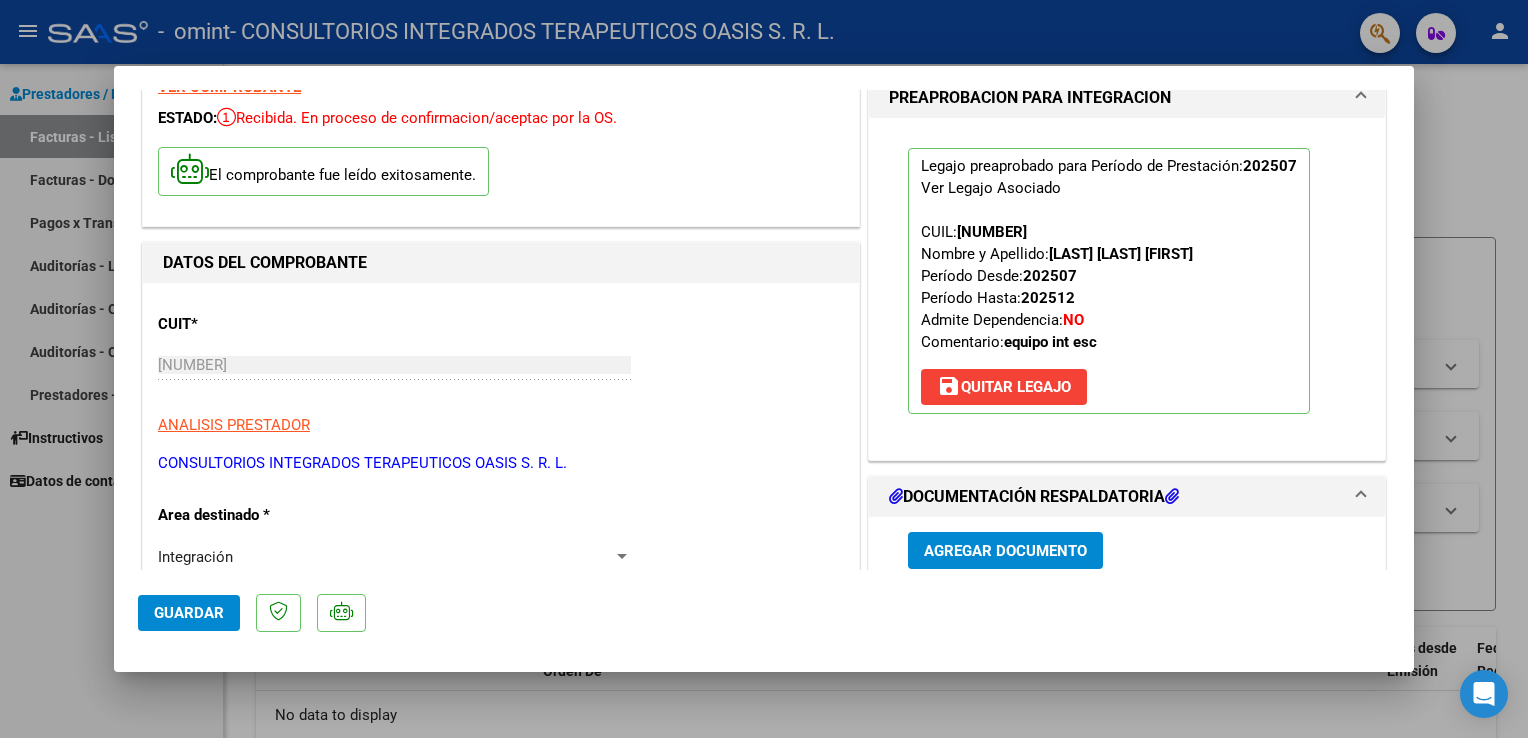 scroll, scrollTop: 0, scrollLeft: 0, axis: both 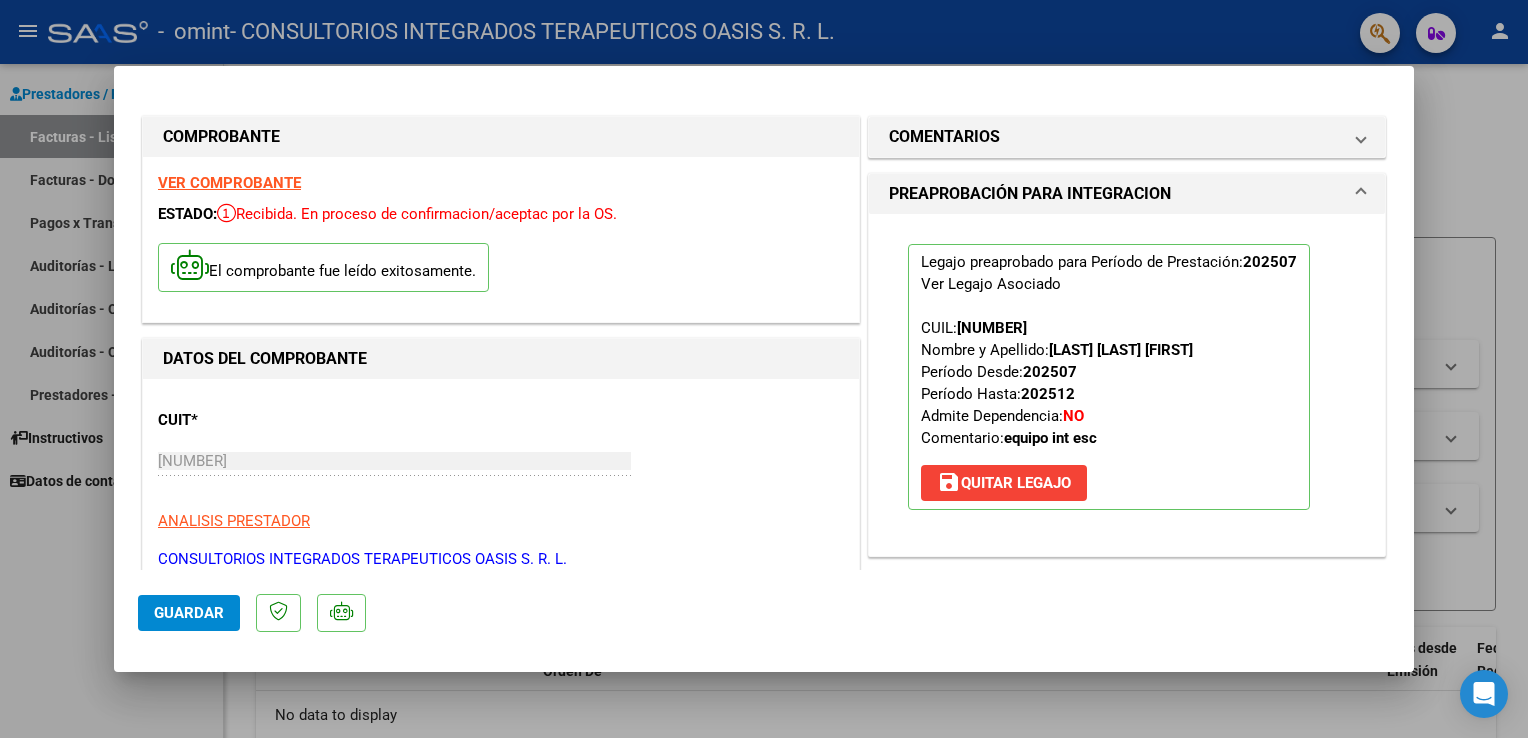 click on "Guardar" 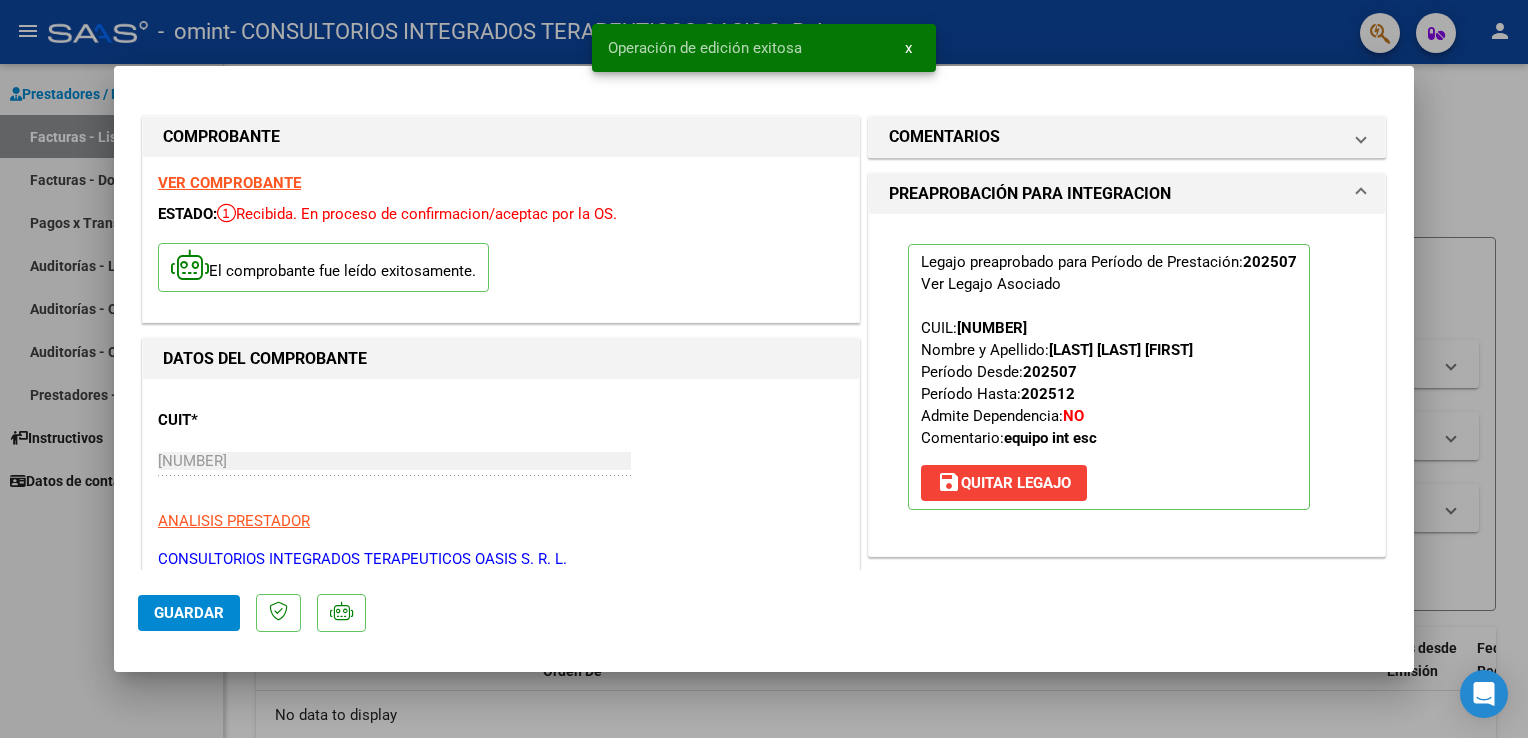 click on "x" at bounding box center (908, 48) 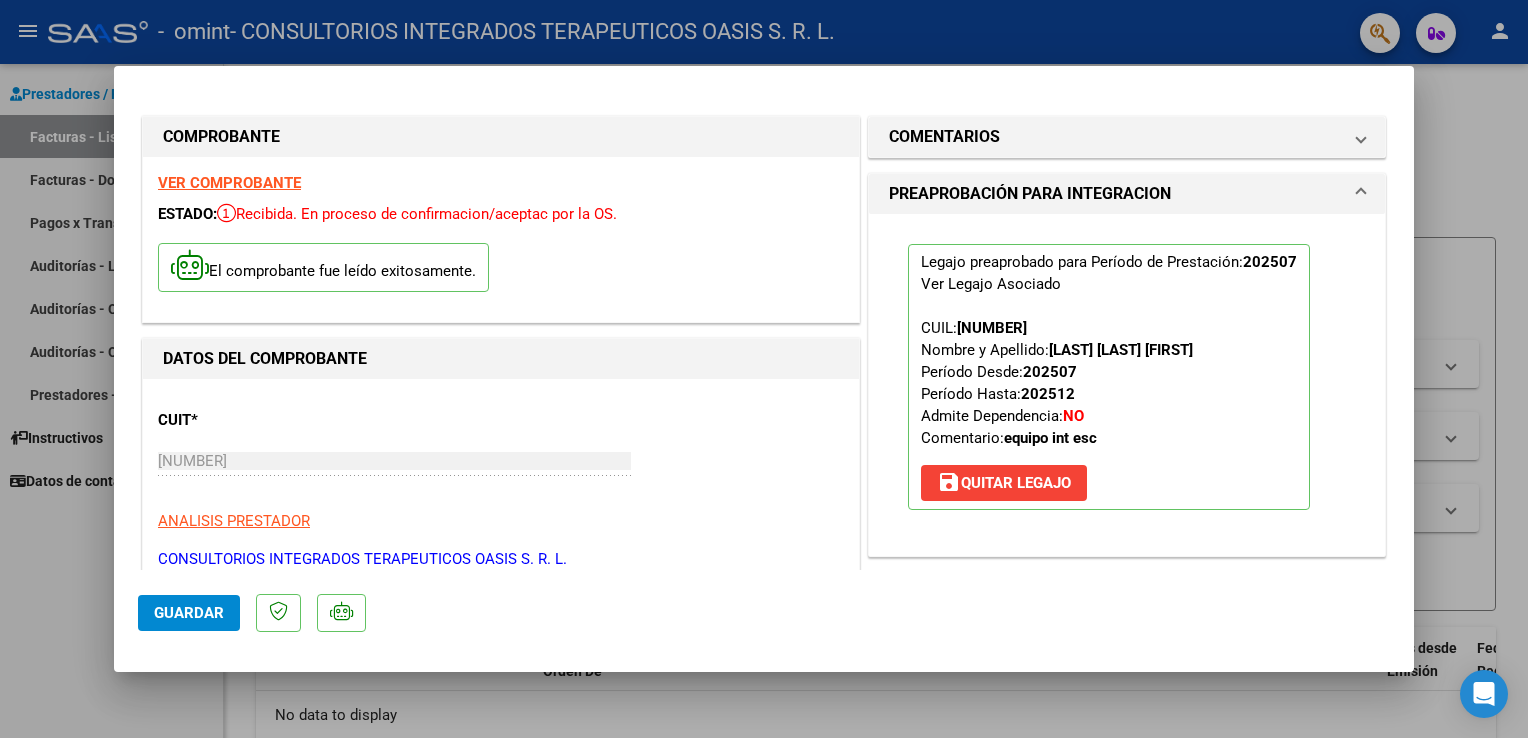type 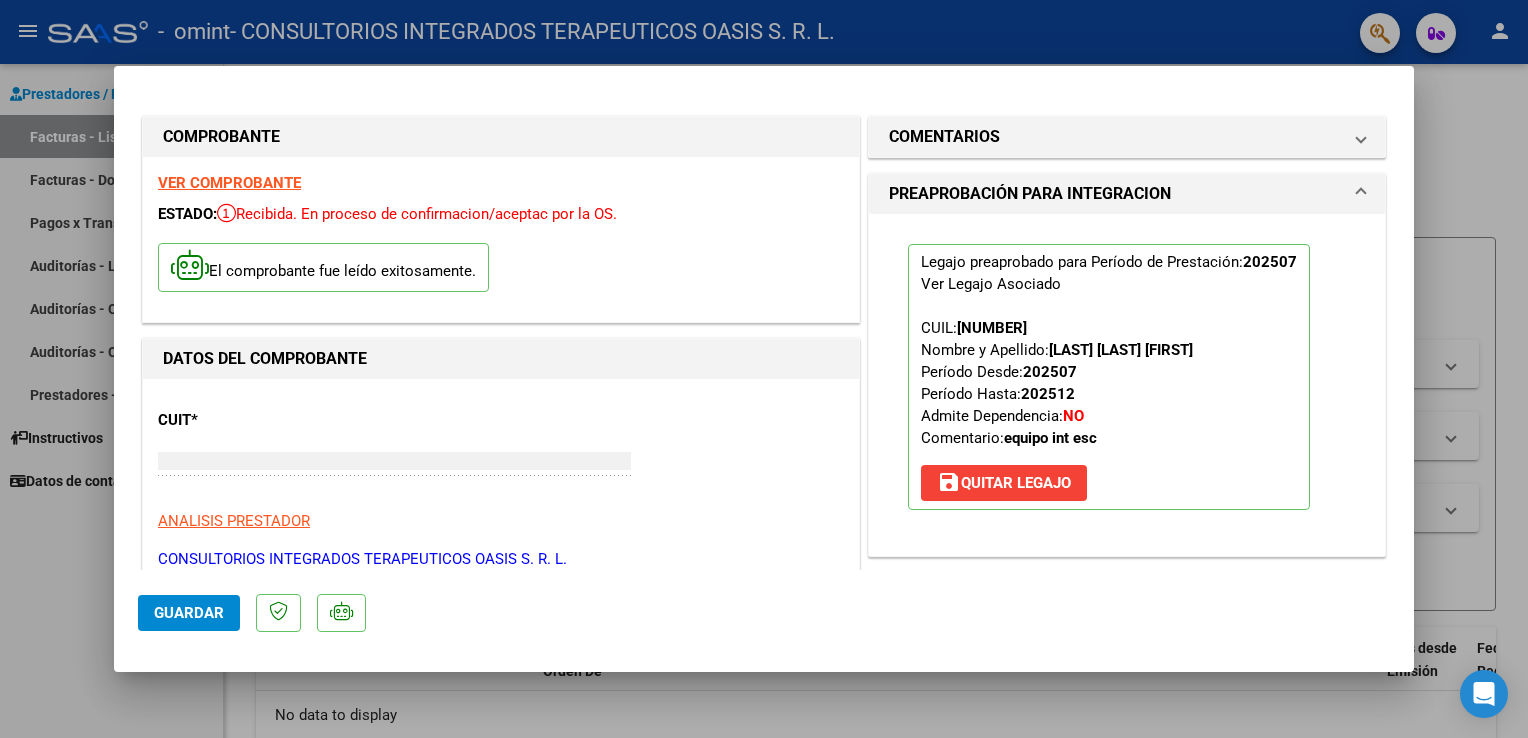 type 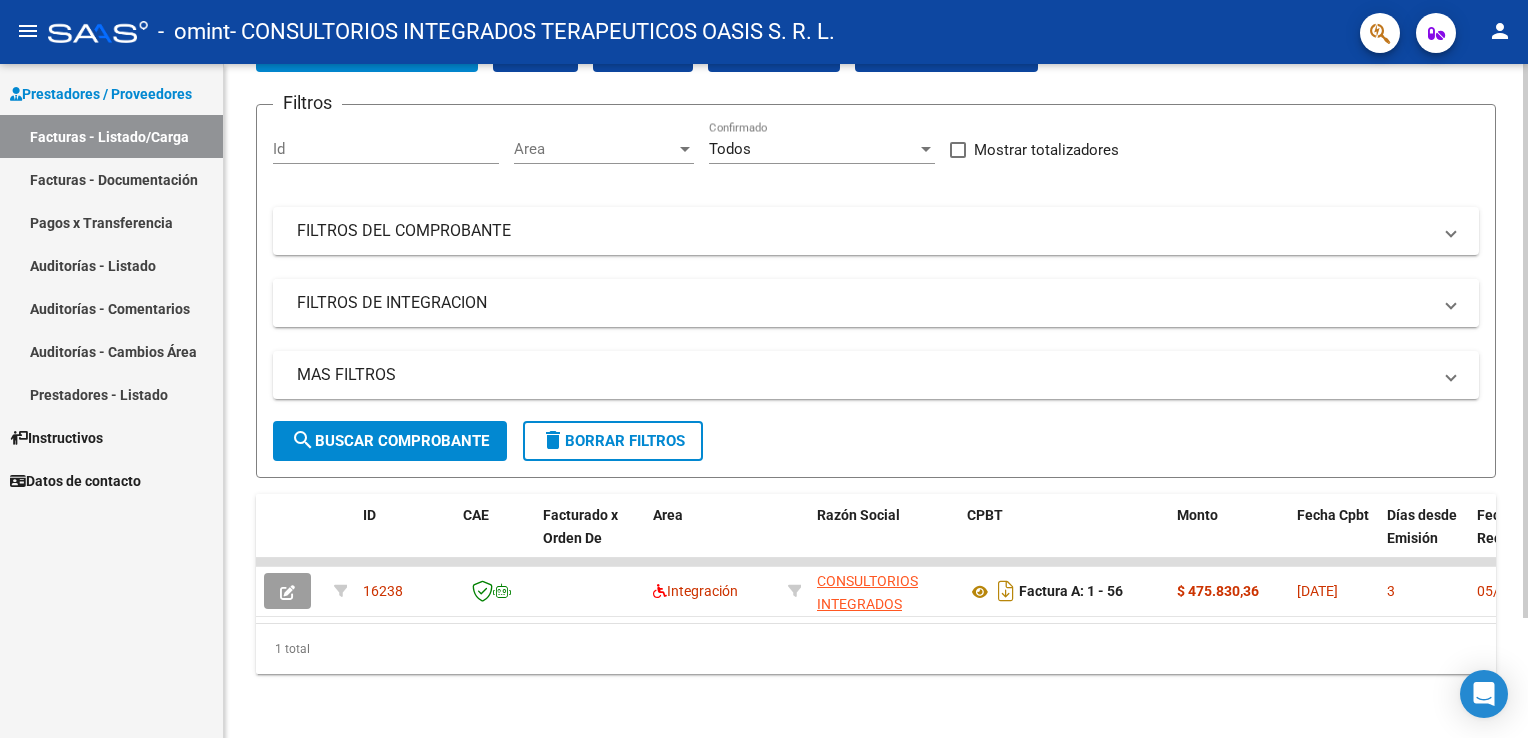 scroll, scrollTop: 144, scrollLeft: 0, axis: vertical 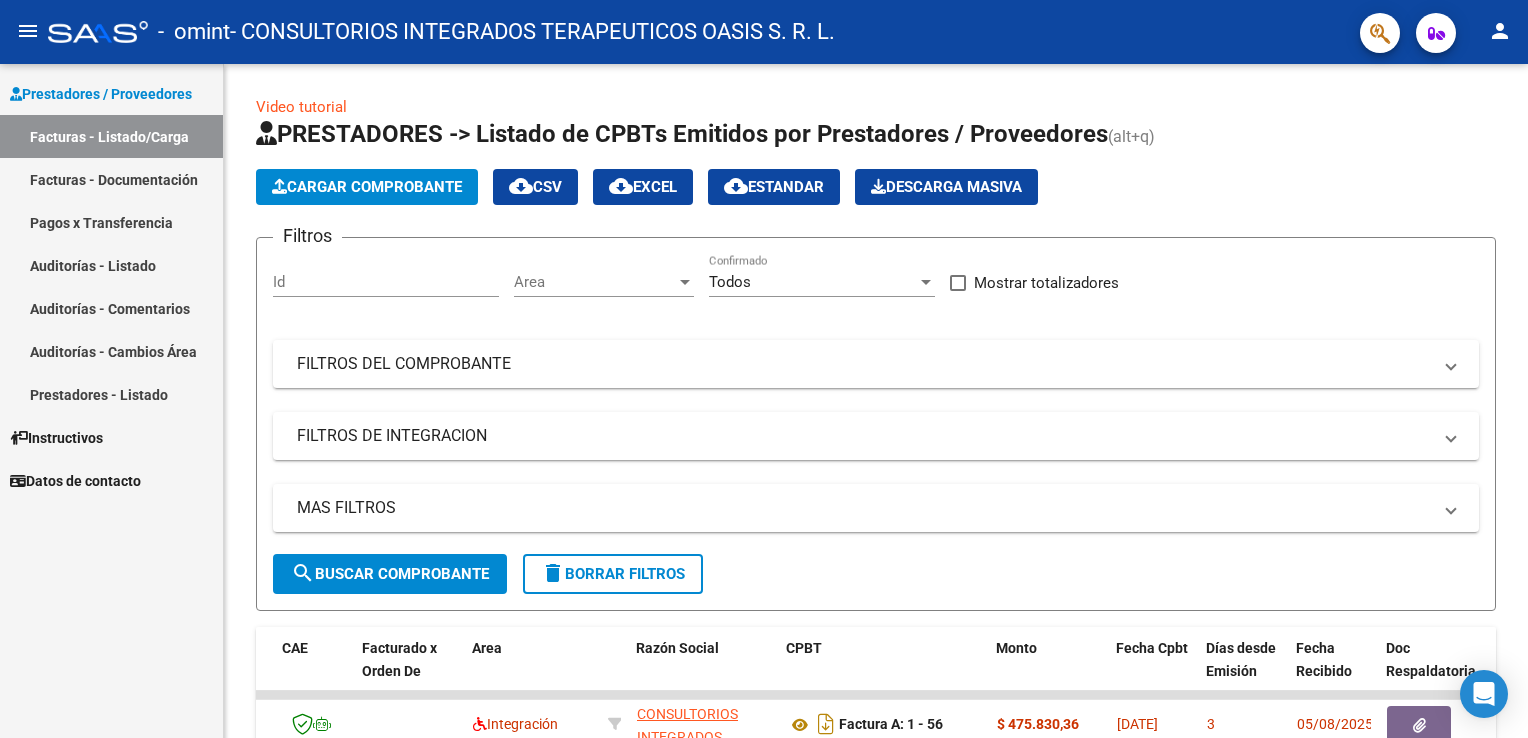 click on "person" 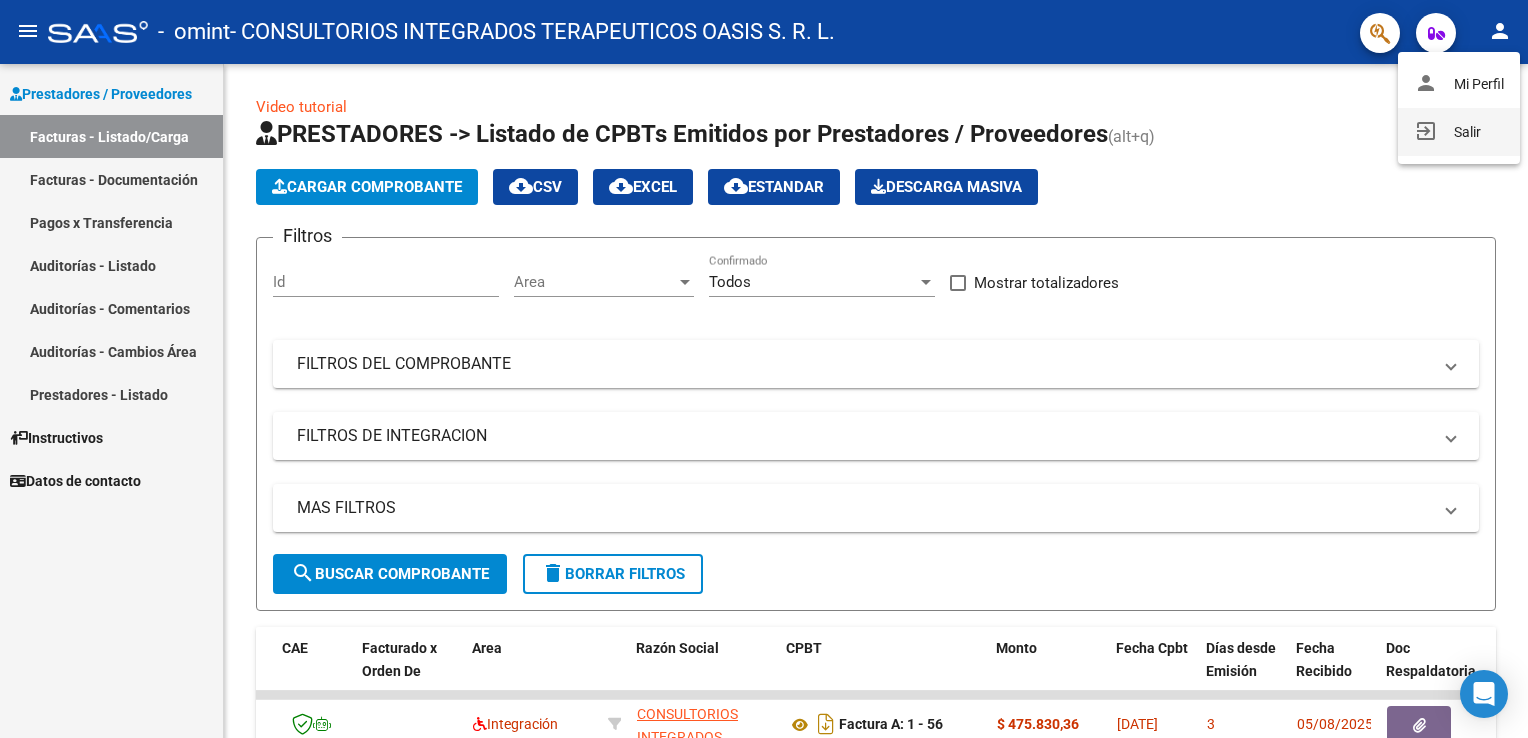 click on "exit_to_app  Salir" at bounding box center (1459, 132) 